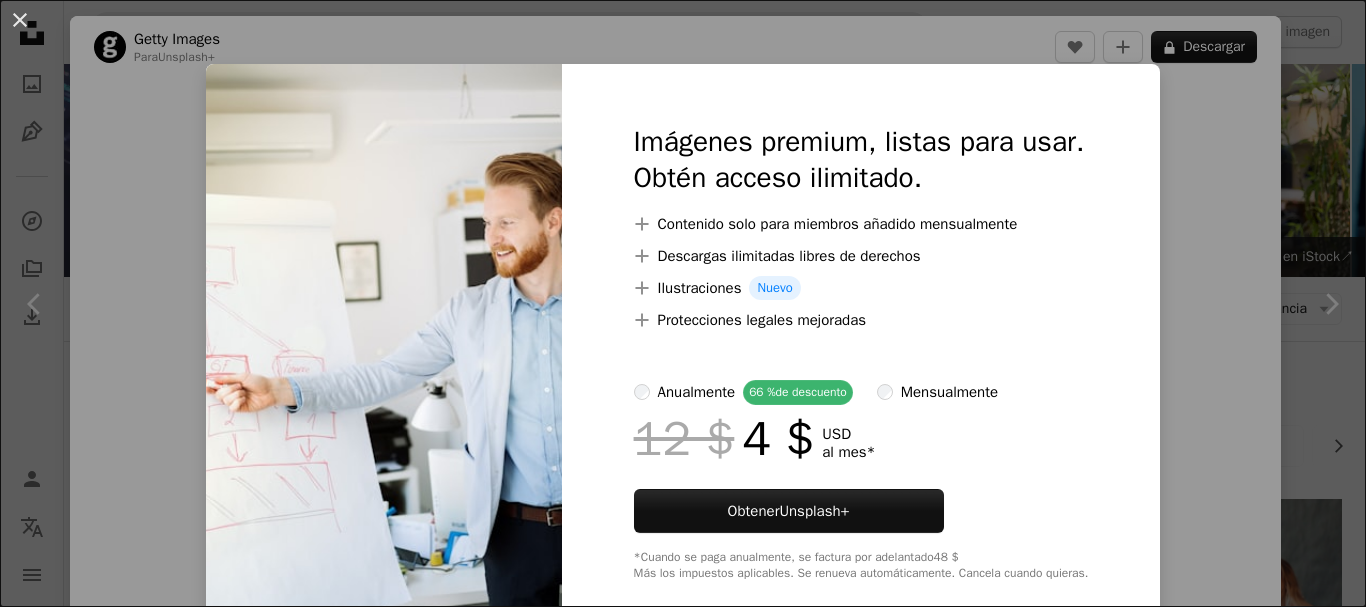 scroll, scrollTop: 1575, scrollLeft: 0, axis: vertical 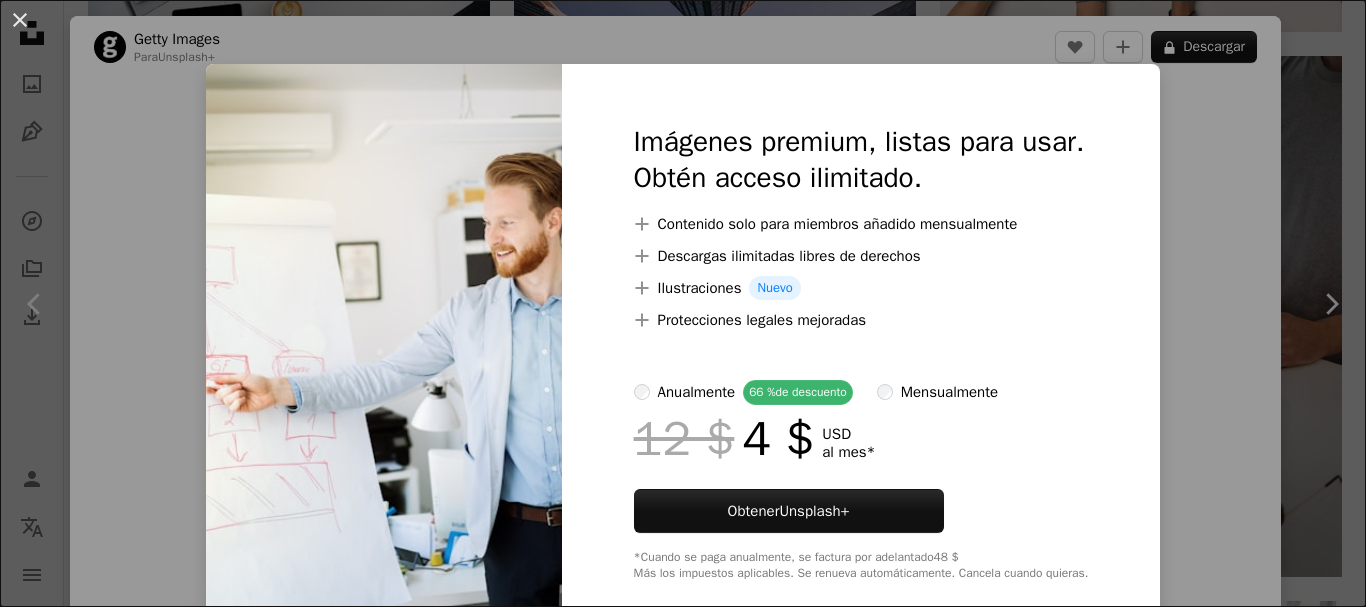 click on "An X shape Imágenes premium, listas para usar. Obtén acceso ilimitado. A plus sign Contenido solo para miembros añadido mensualmente A plus sign Descargas ilimitadas libres de derechos A plus sign Ilustraciones  Nuevo A plus sign Protecciones legales mejoradas anualmente 66 %  de descuento mensualmente 12 $   4 $ USD al mes * Obtener  Unsplash+ *Cuando se paga anualmente, se factura por adelantado  48 $ Más los impuestos aplicables. Se renueva automáticamente. Cancela cuando quieras." at bounding box center (683, 303) 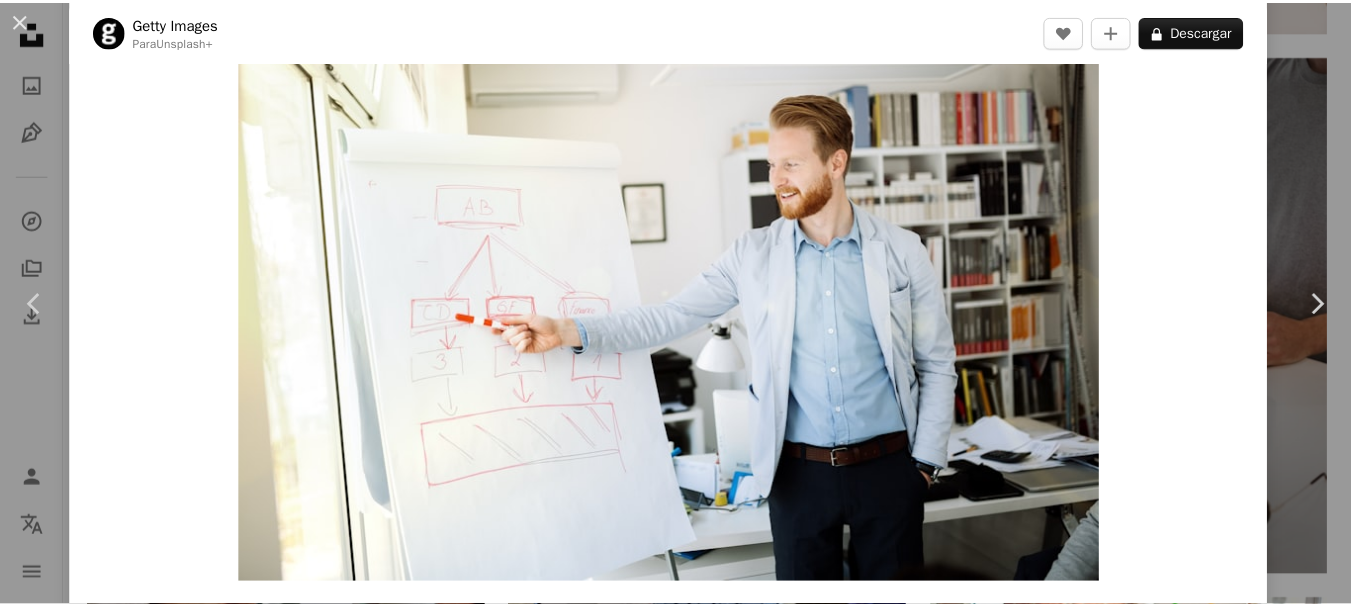 scroll, scrollTop: 73, scrollLeft: 0, axis: vertical 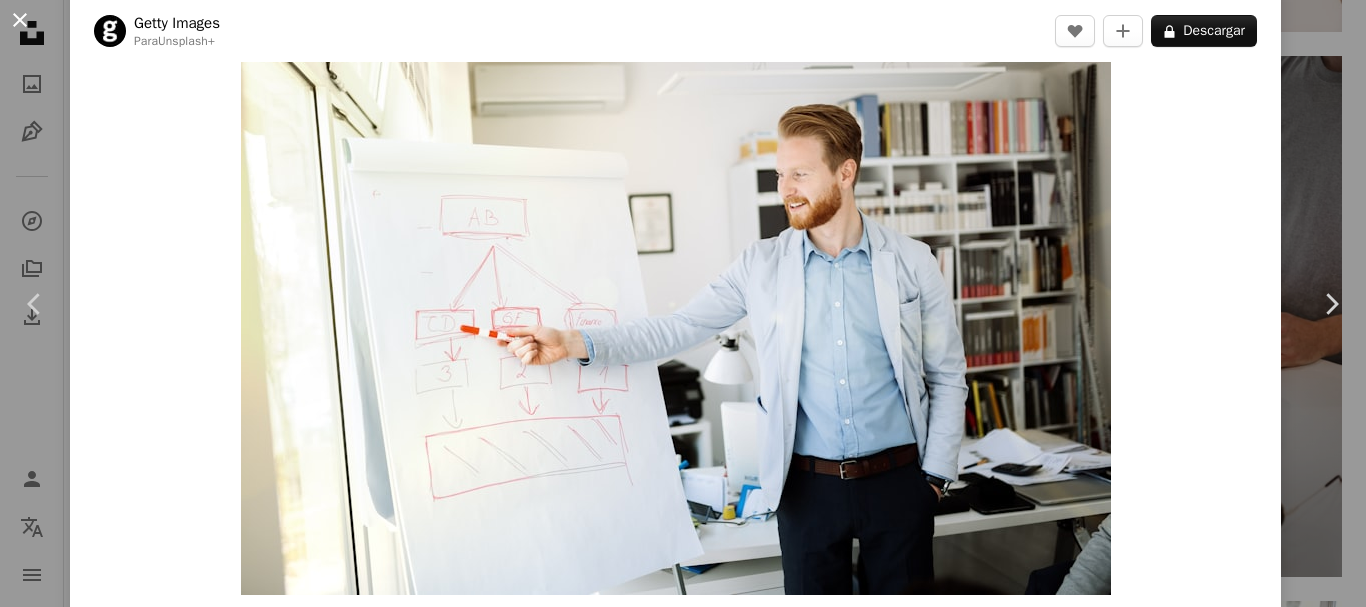 click on "An X shape" at bounding box center [20, 20] 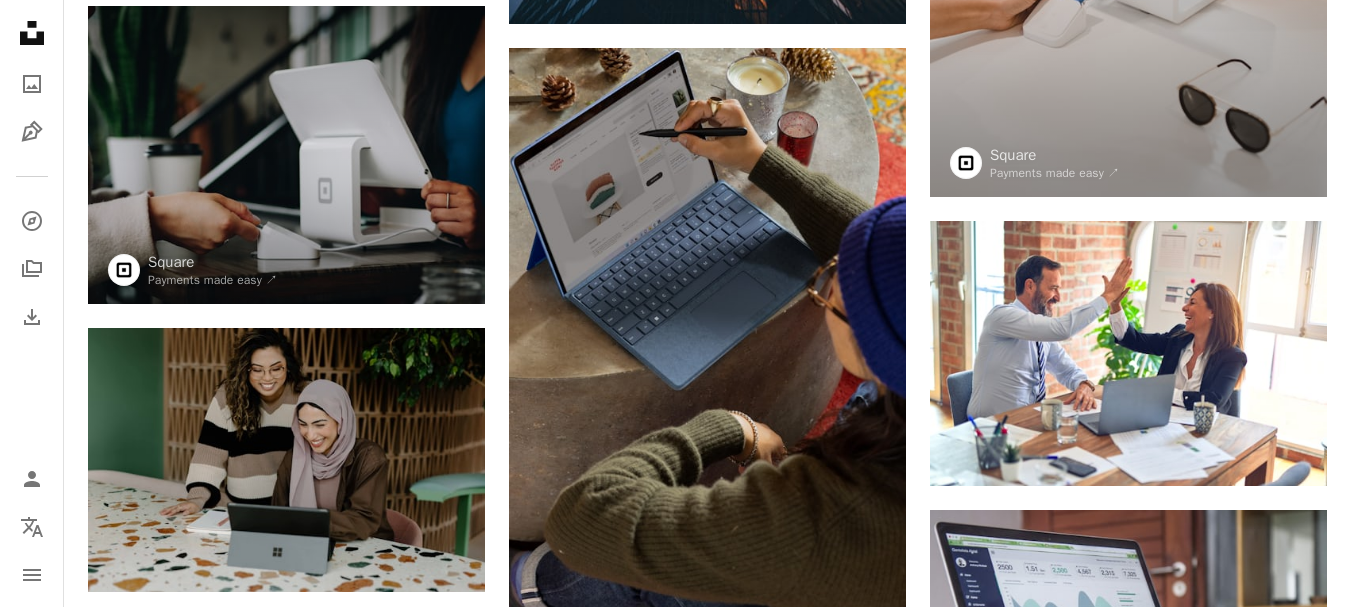 scroll, scrollTop: 2024, scrollLeft: 0, axis: vertical 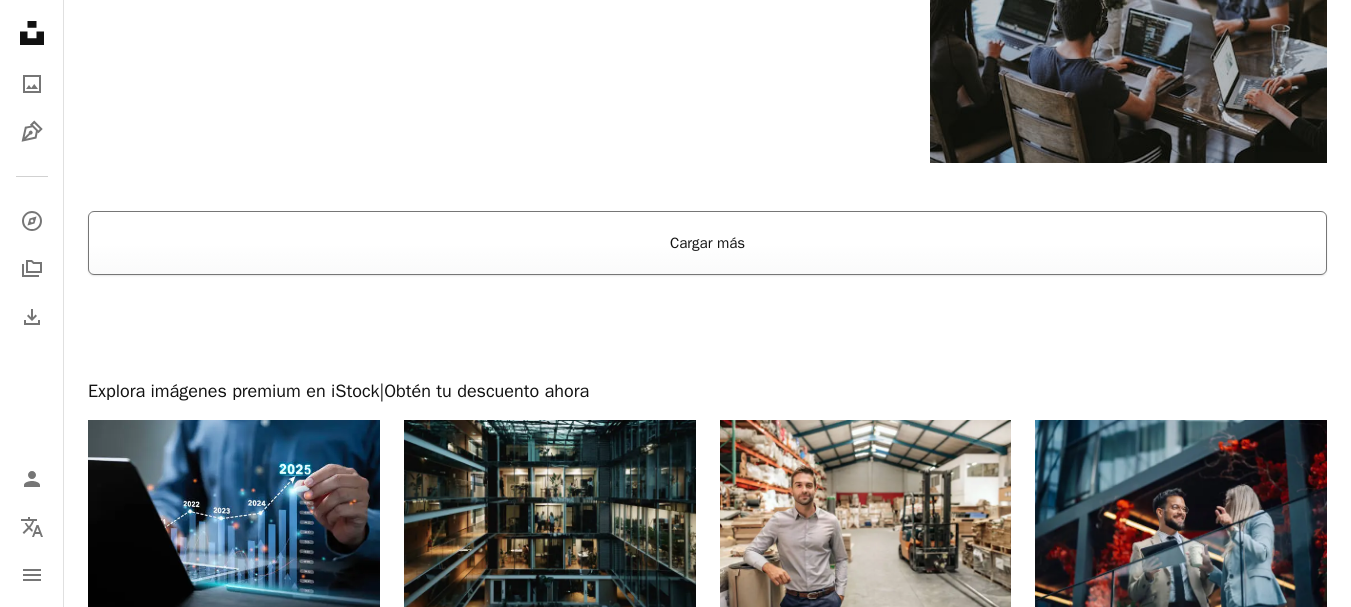 click on "Cargar más" at bounding box center (707, 243) 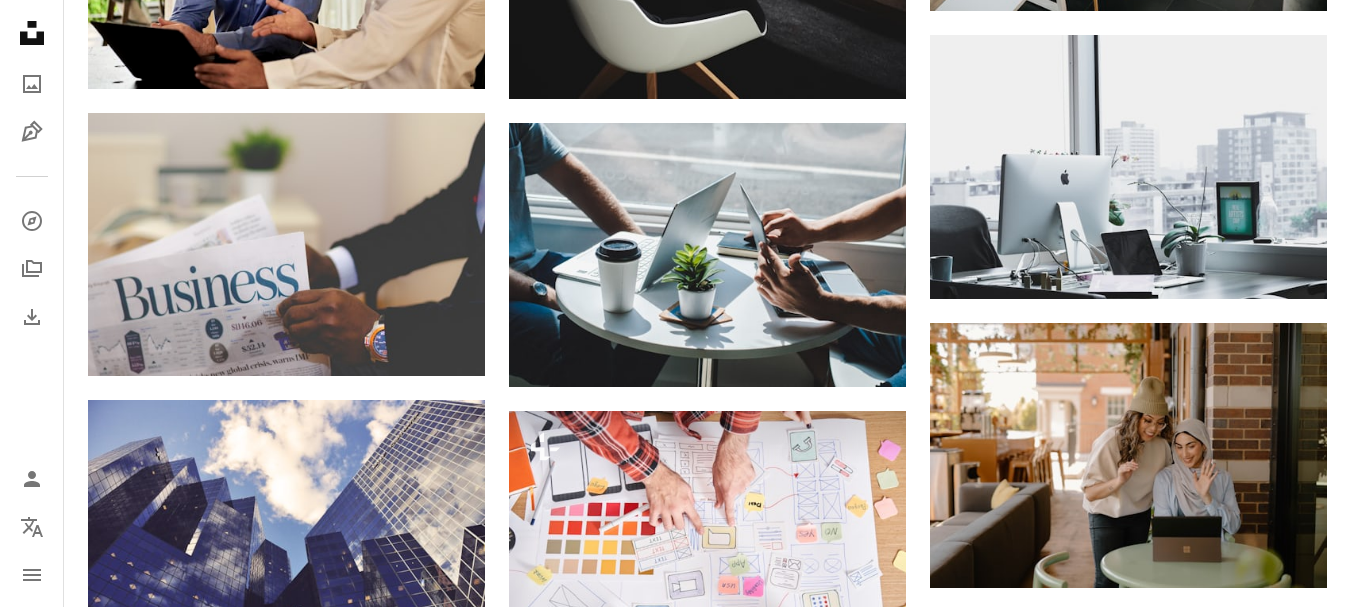 scroll, scrollTop: 4762, scrollLeft: 0, axis: vertical 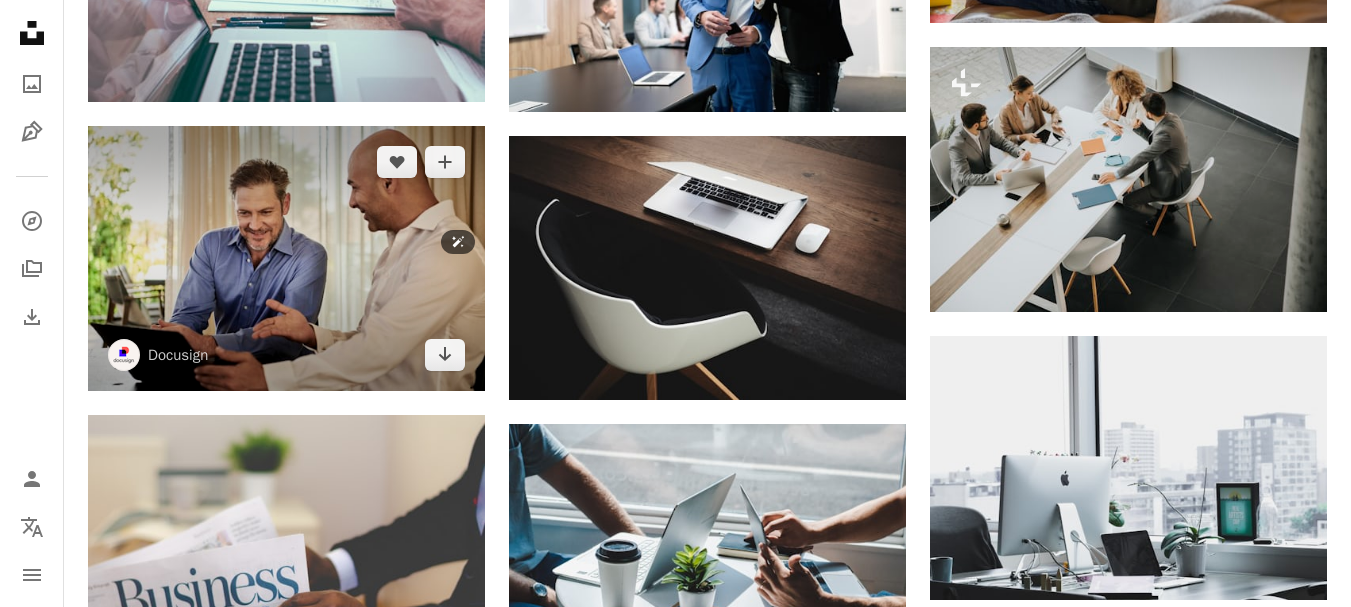 click at bounding box center (286, 258) 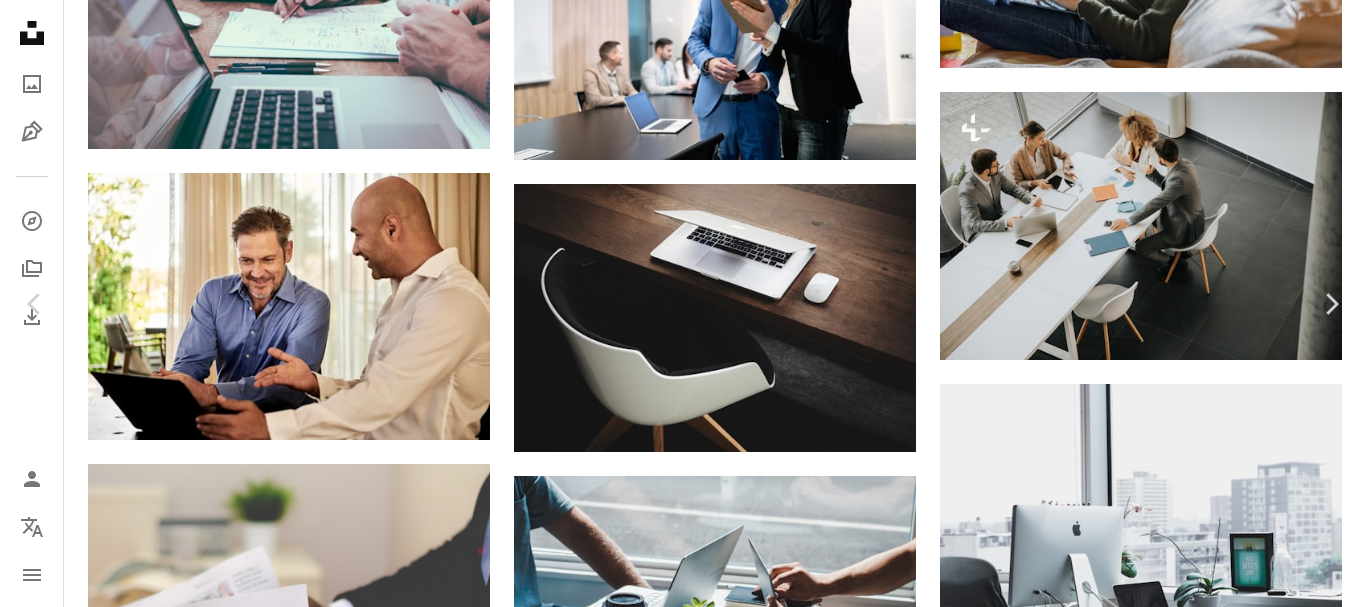 click on "Descargar gratis" at bounding box center [1160, 3876] 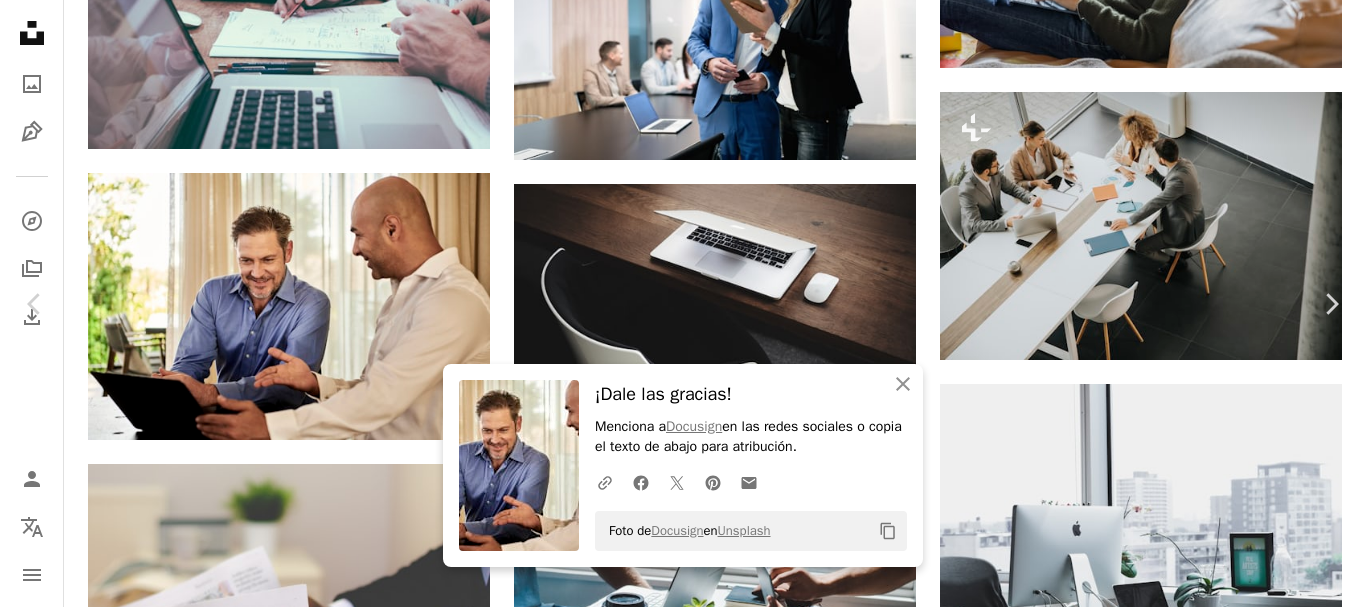 click on "Zoom in" at bounding box center (675, 4207) 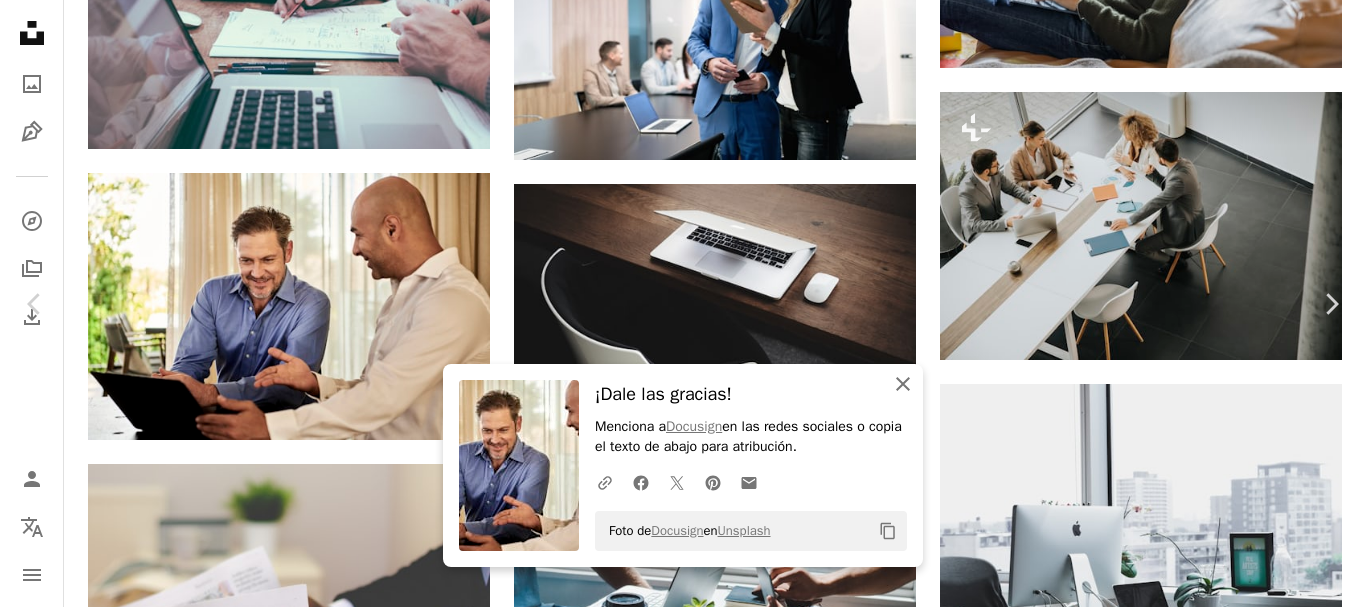 click on "An X shape" 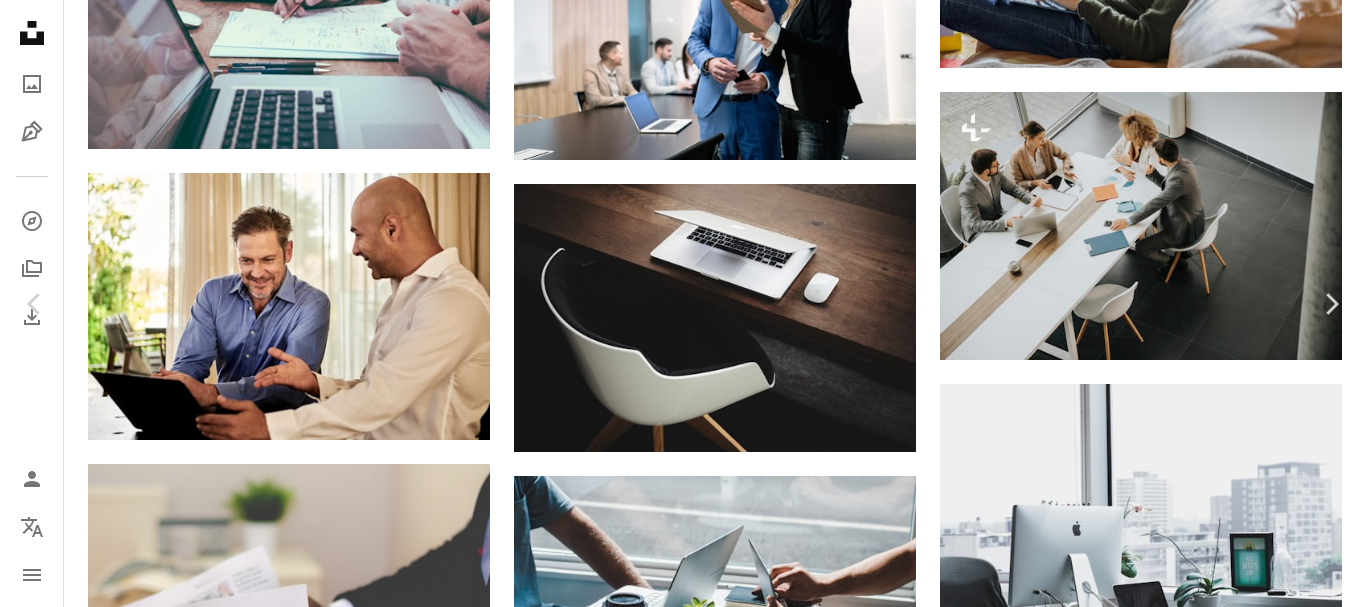 scroll, scrollTop: 602, scrollLeft: 0, axis: vertical 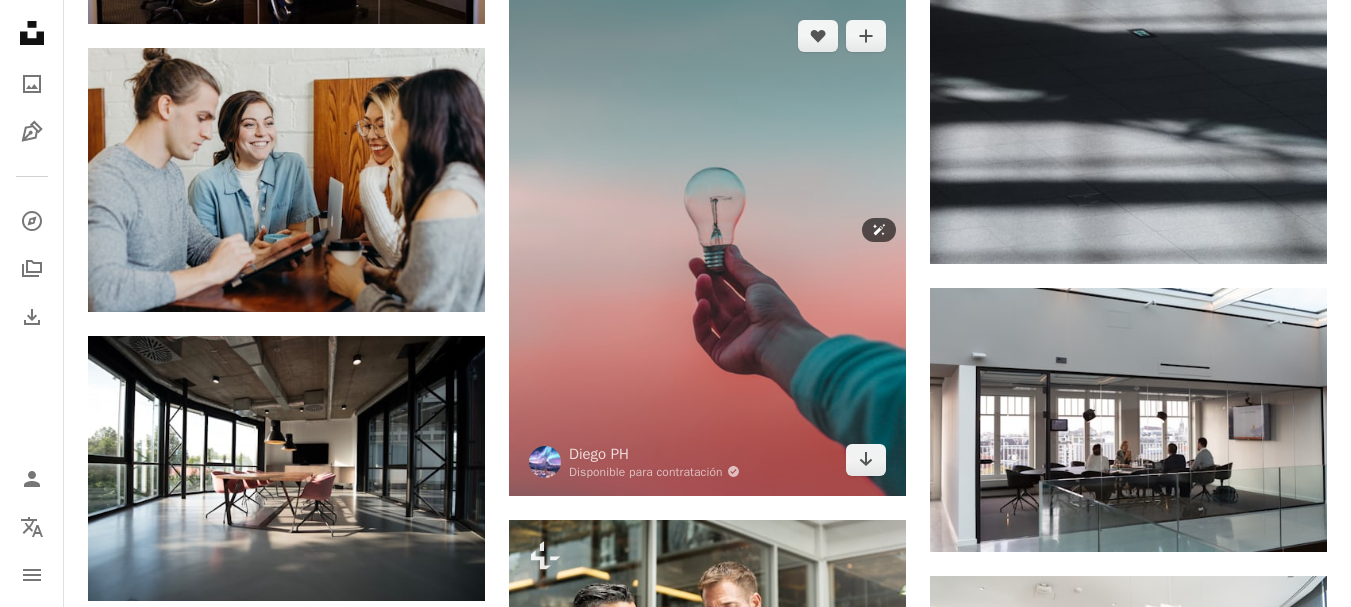 click at bounding box center [707, 248] 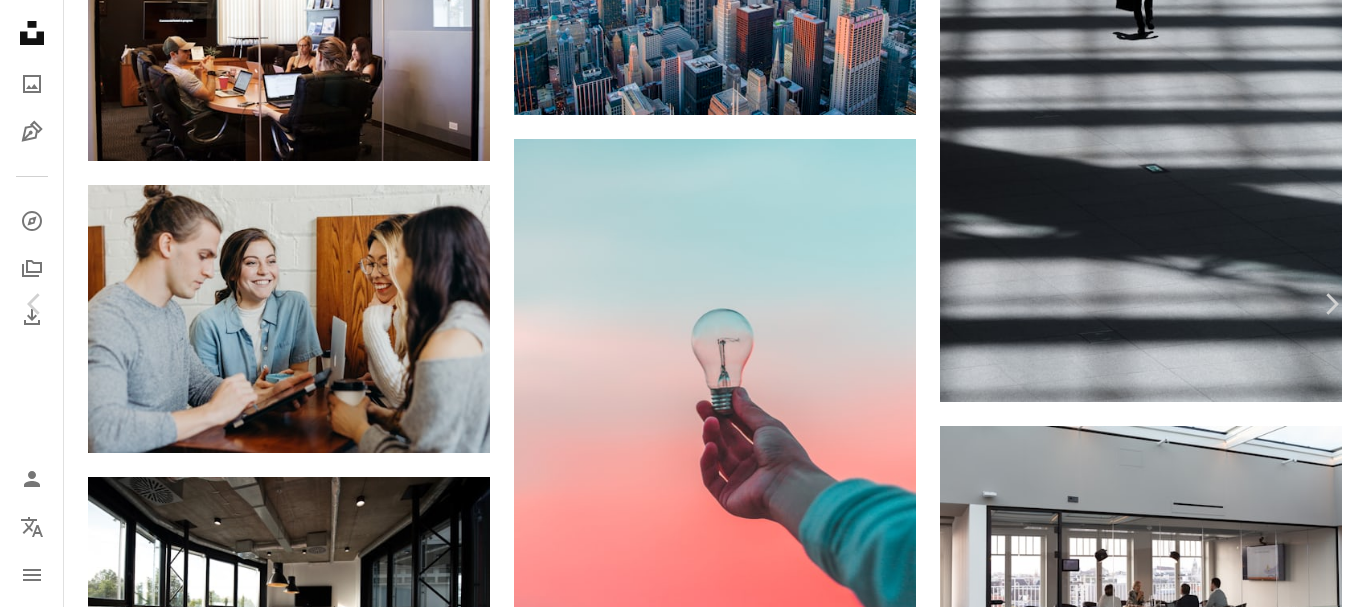 click on "Descargar gratis" at bounding box center (1160, 4924) 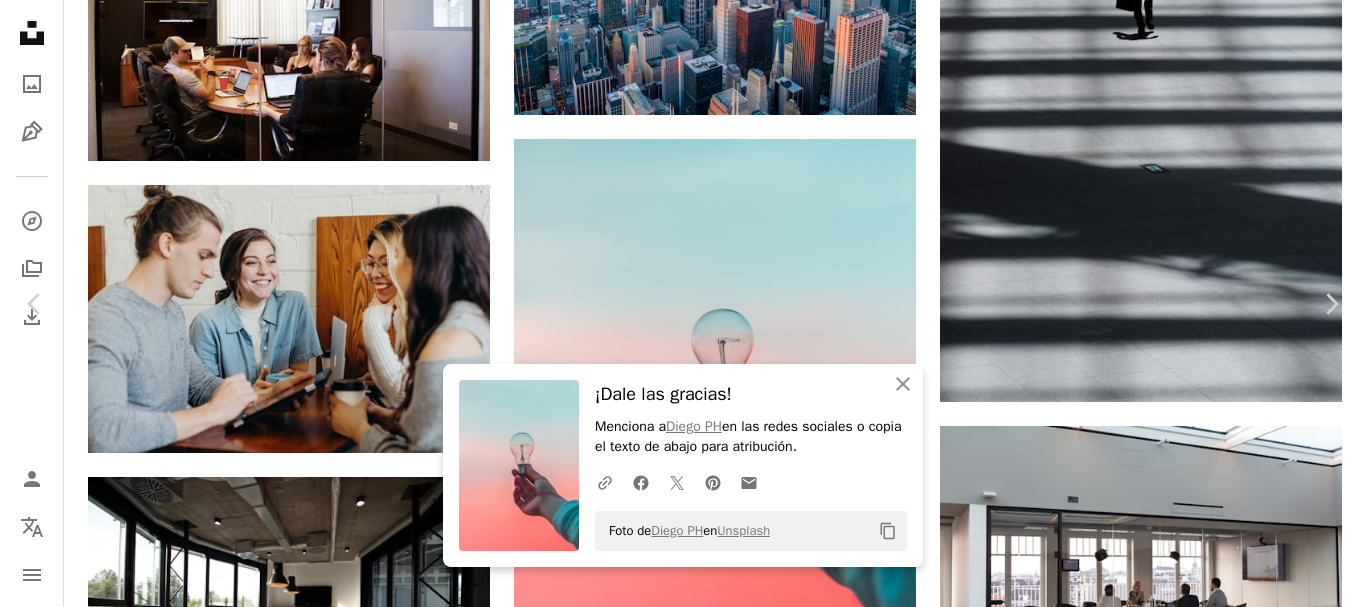 click on "An X shape" at bounding box center [20, 20] 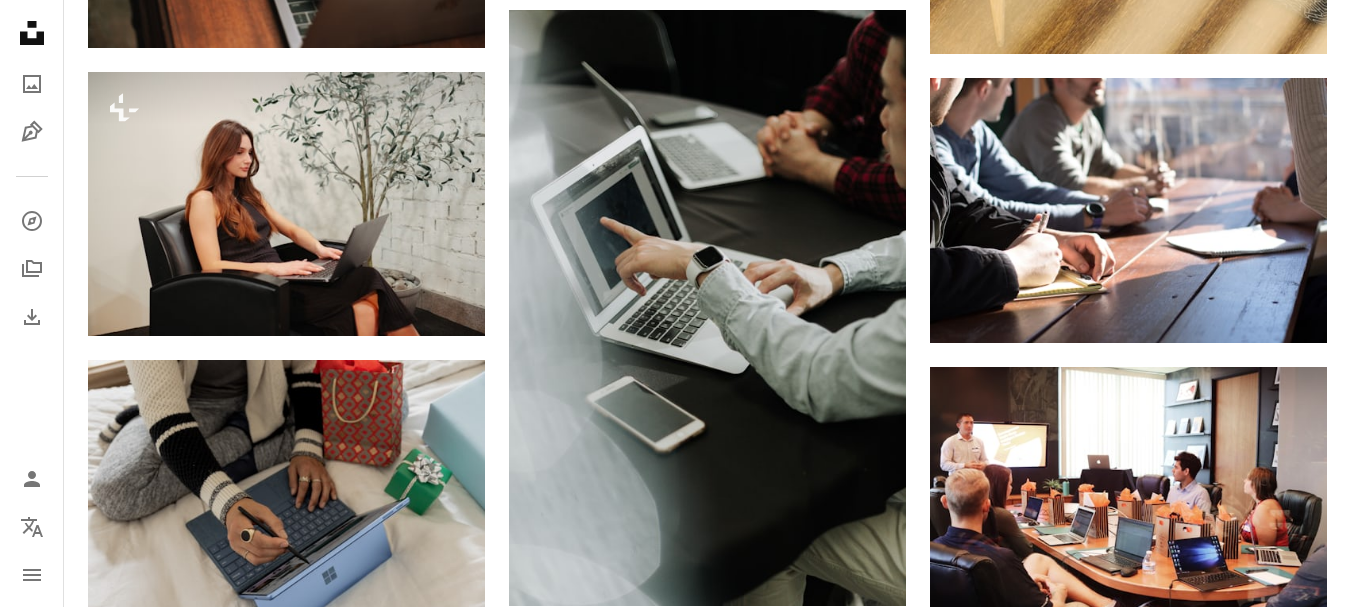 scroll, scrollTop: 14455, scrollLeft: 0, axis: vertical 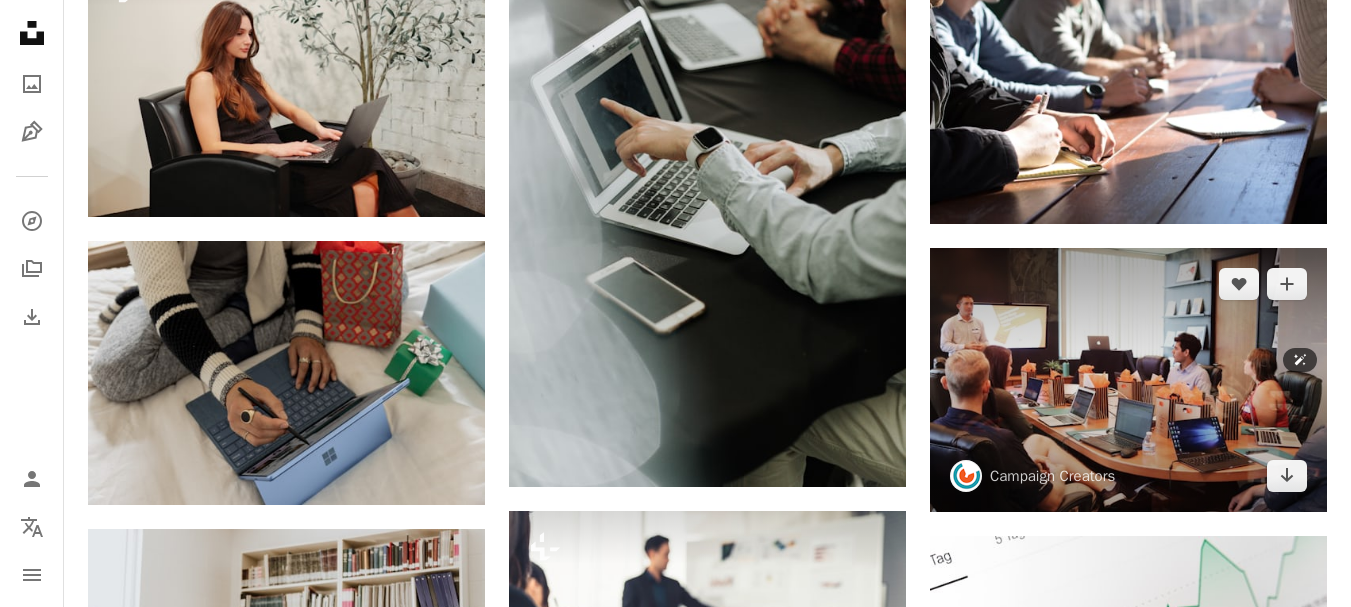click at bounding box center (1128, 380) 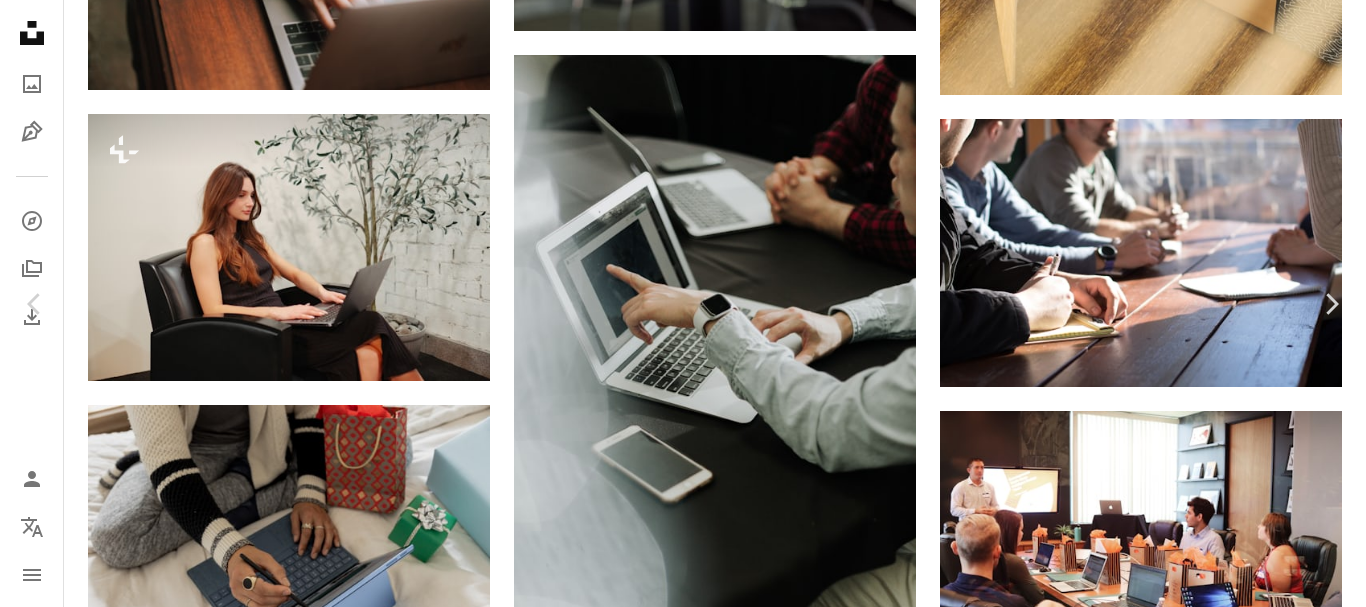 click on "Descargar gratis" at bounding box center (1160, 5831) 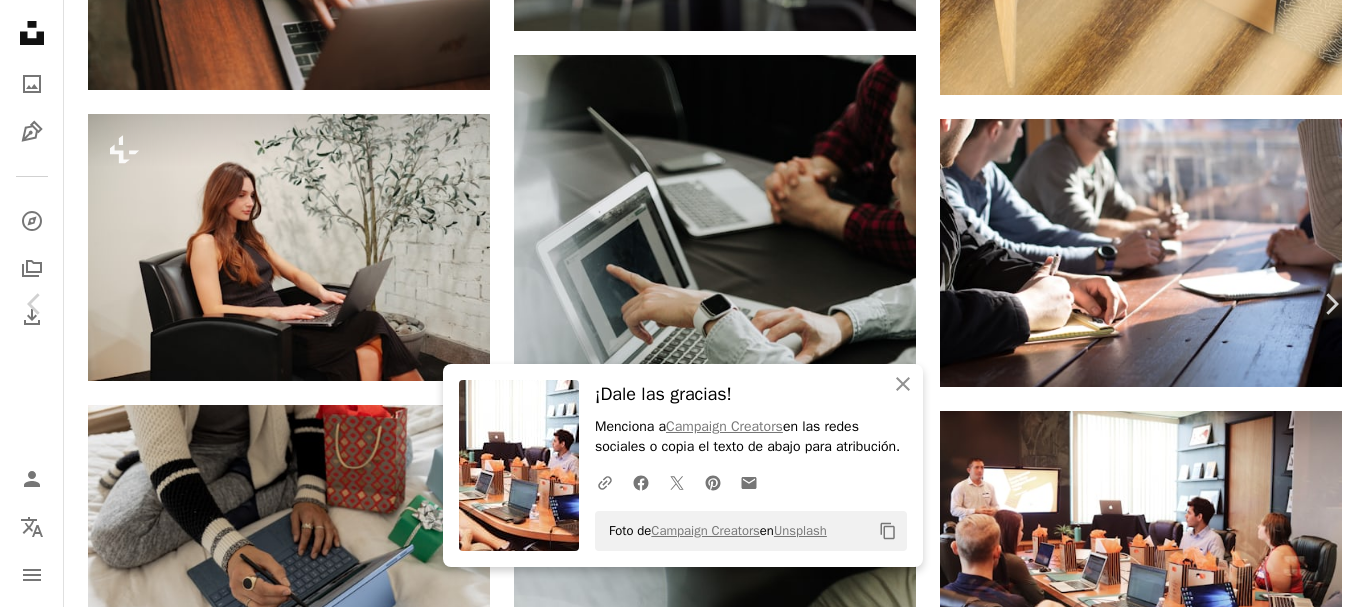 click on "An X shape" at bounding box center (20, 20) 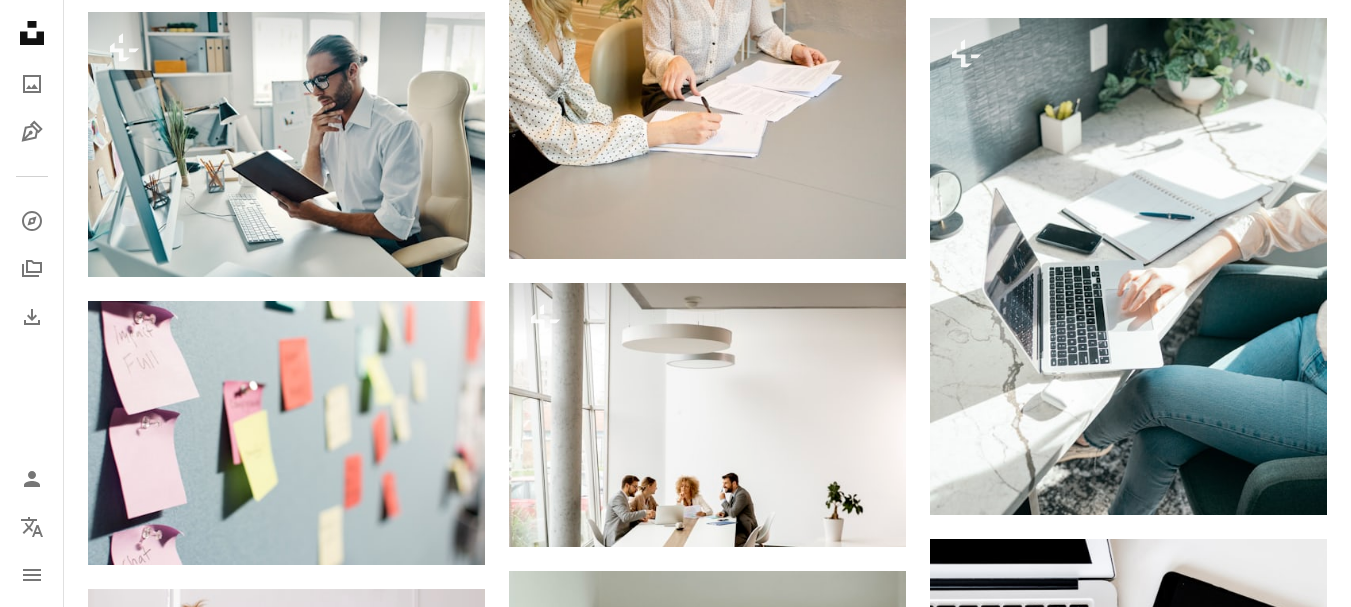 scroll, scrollTop: 15821, scrollLeft: 0, axis: vertical 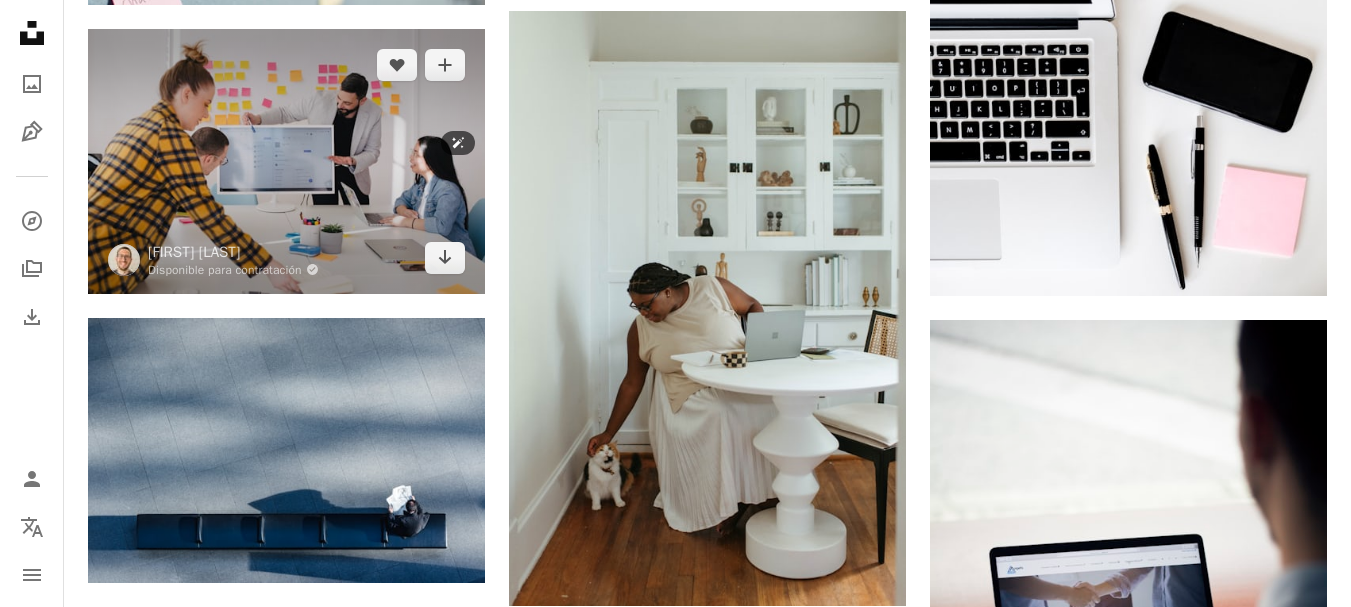 click at bounding box center (286, 161) 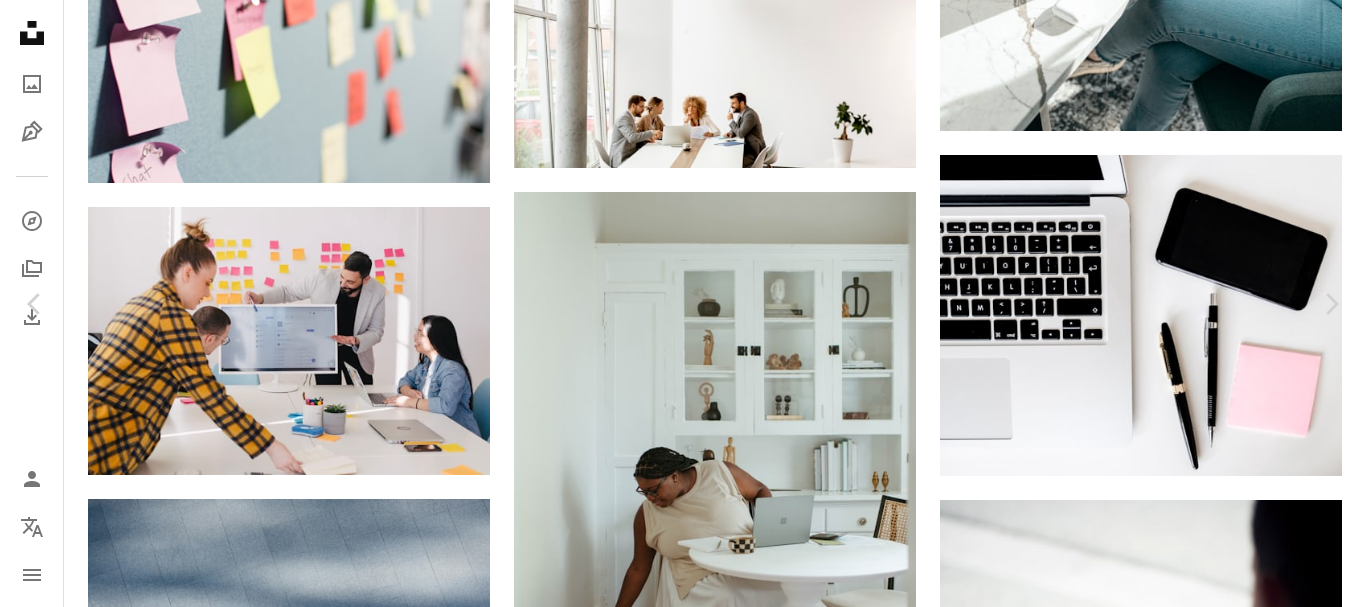 click on "Descargar gratis" at bounding box center (1160, 4465) 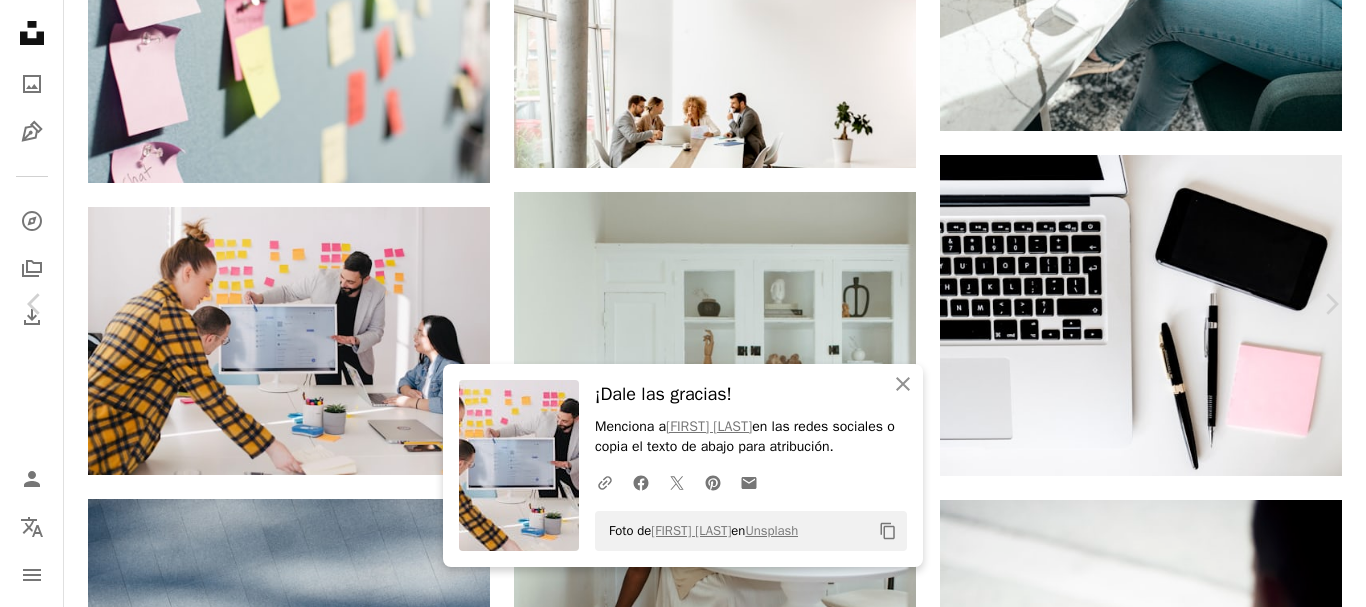click on "An X shape" at bounding box center [20, 20] 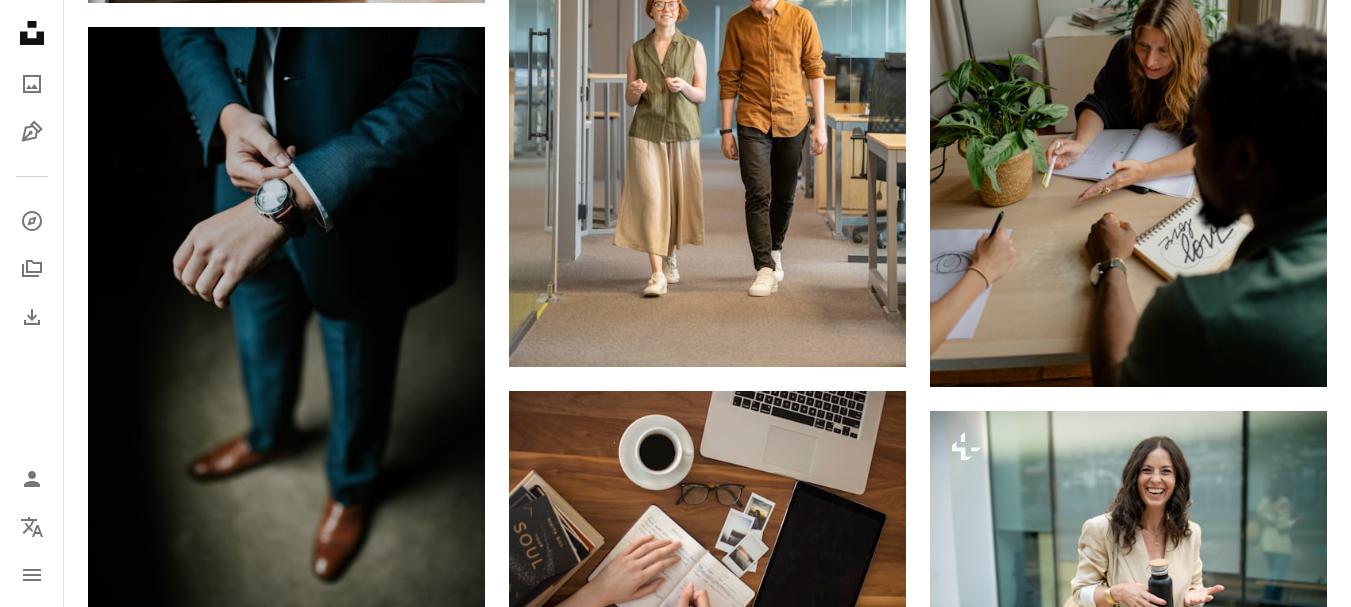 scroll, scrollTop: 17799, scrollLeft: 0, axis: vertical 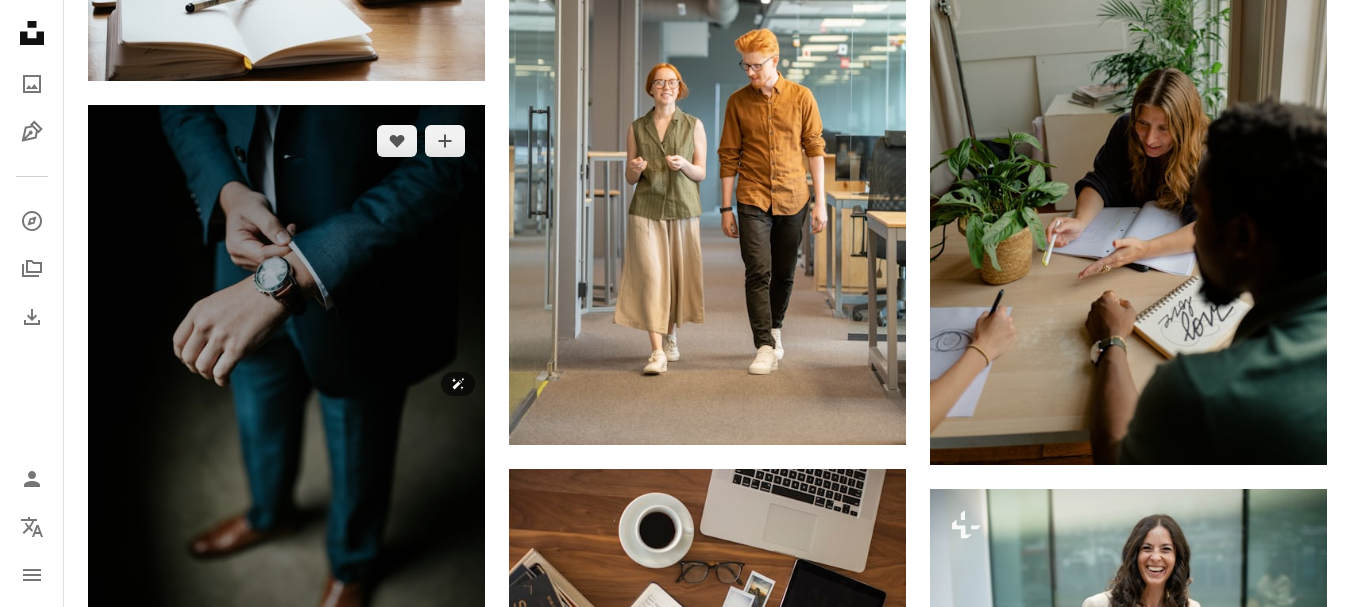 click at bounding box center (286, 403) 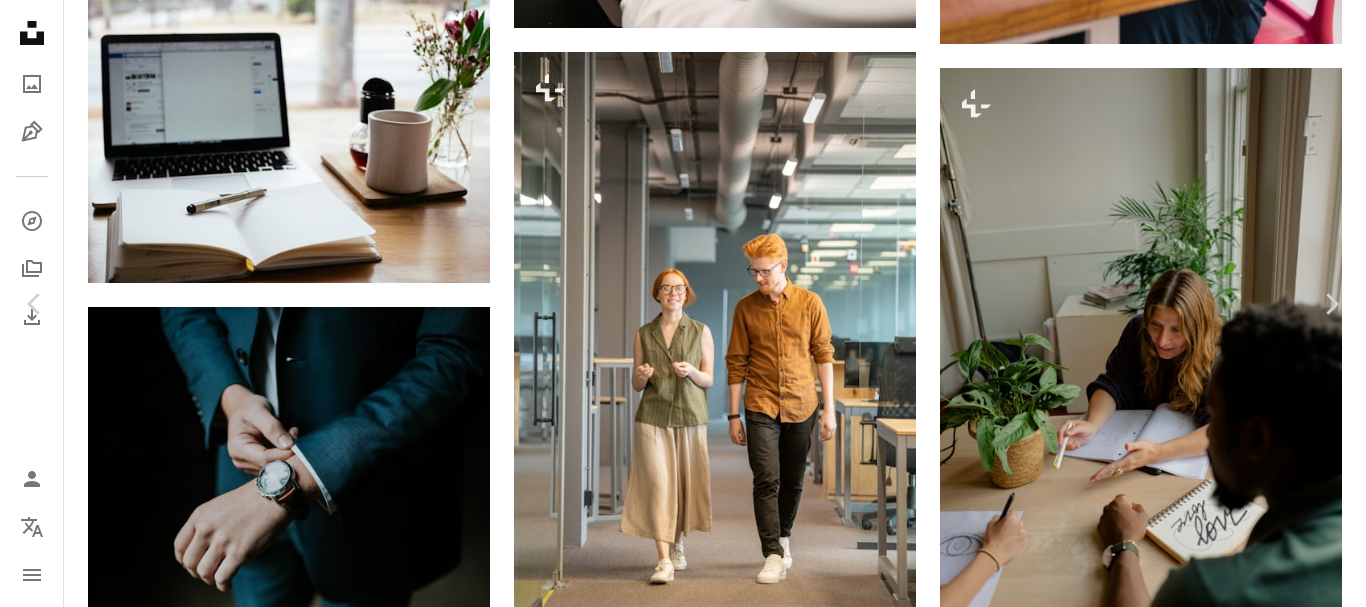 click on "Descargar gratis" at bounding box center [1160, 4832] 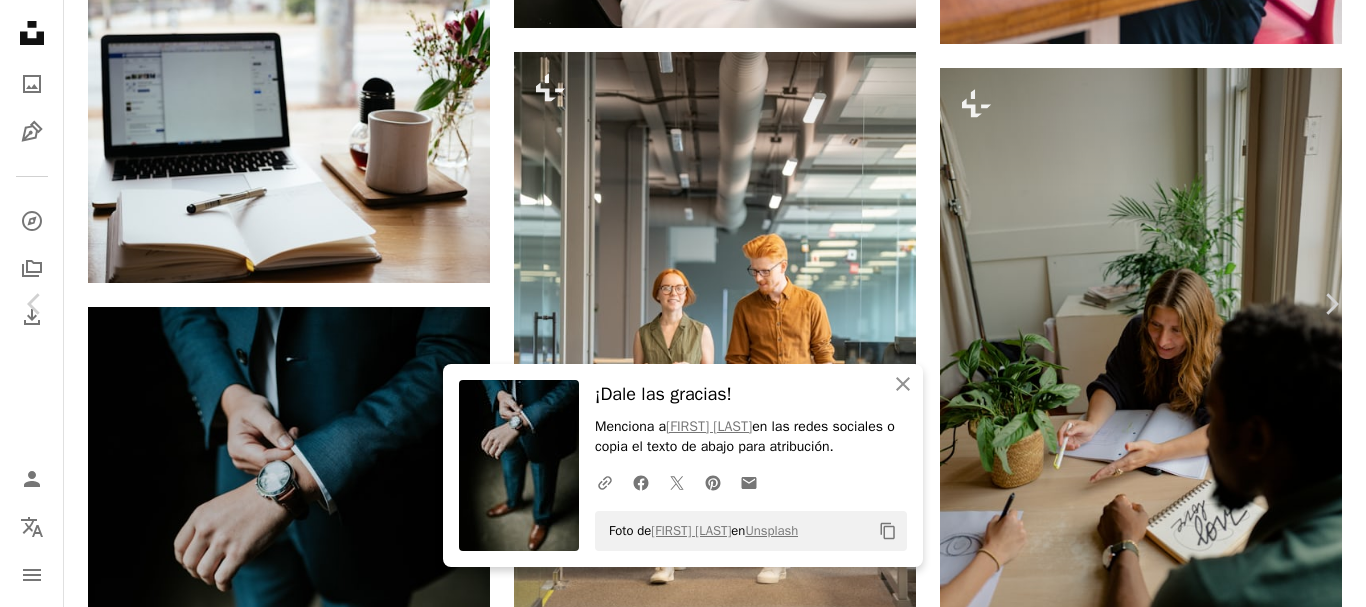 click on "An X shape" at bounding box center [20, 20] 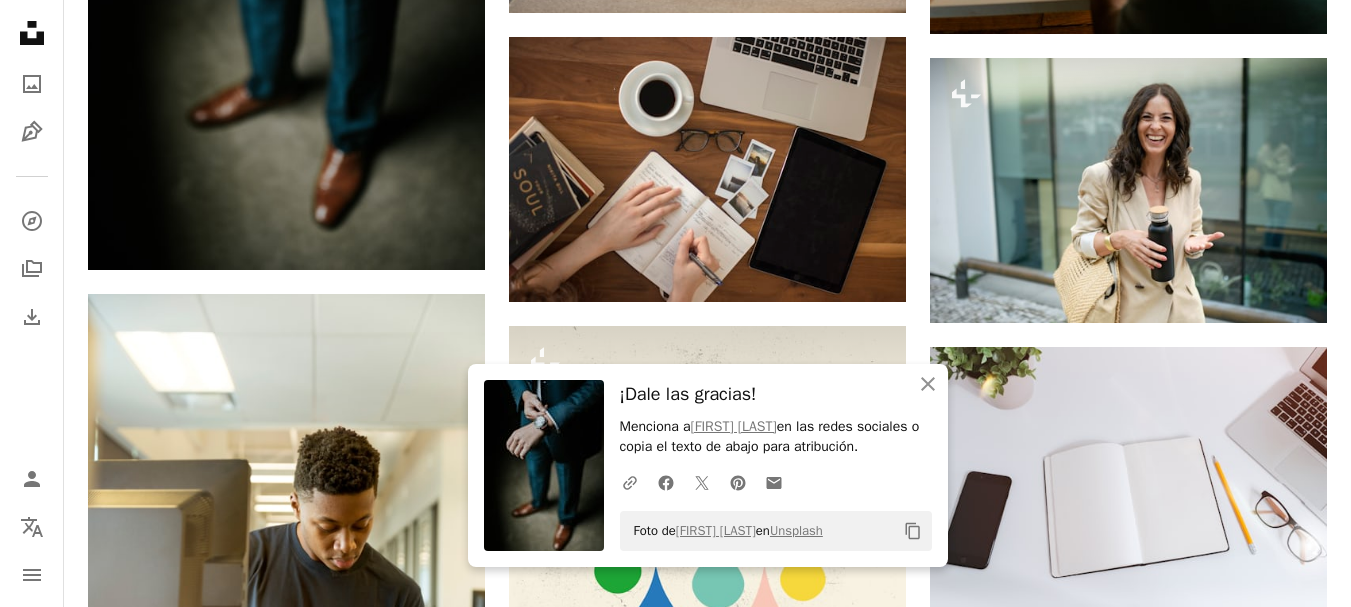scroll, scrollTop: 18191, scrollLeft: 0, axis: vertical 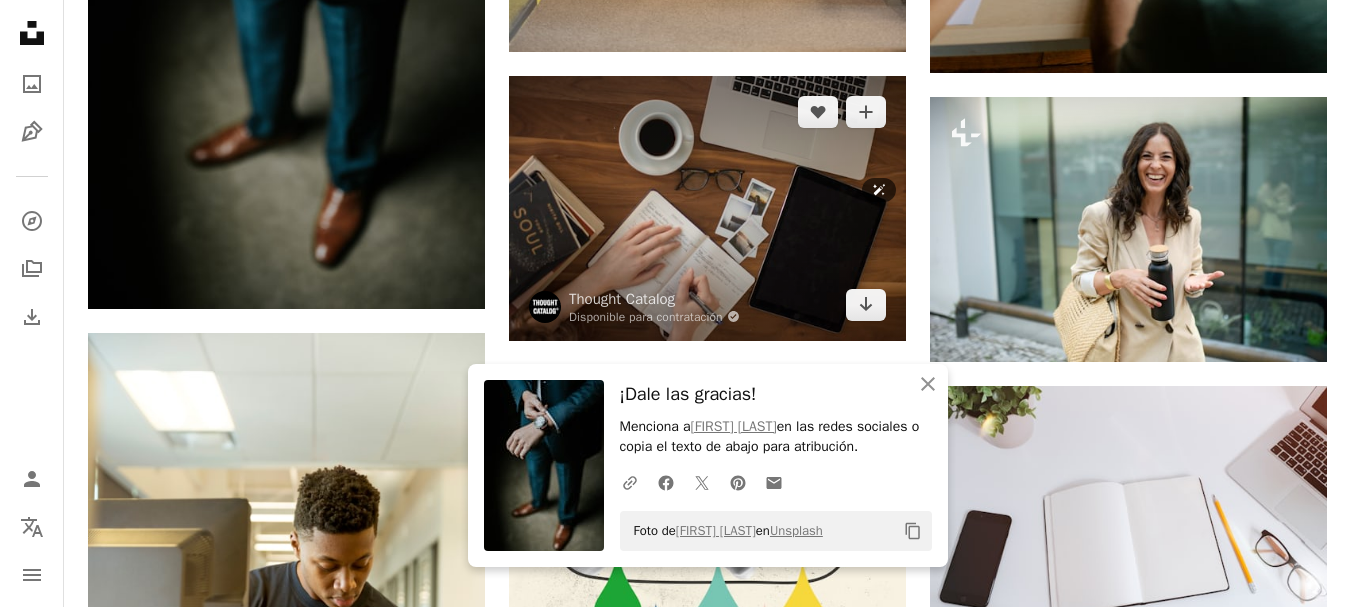 click at bounding box center (707, 208) 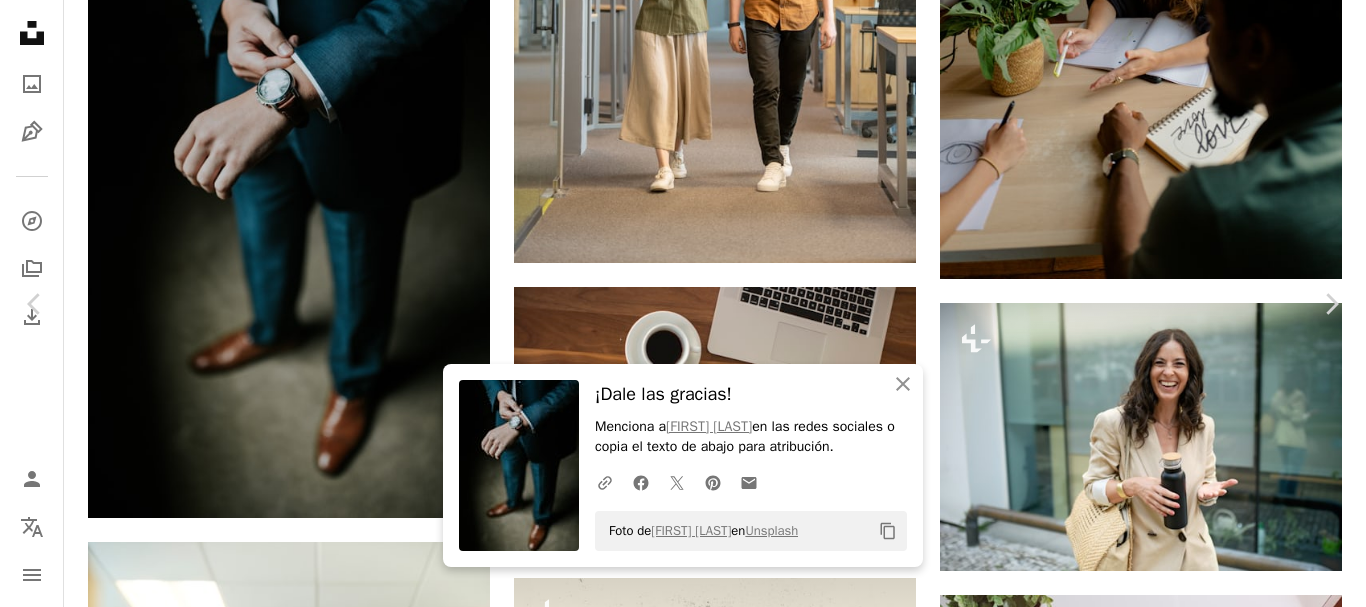 click on "Descargar gratis" at bounding box center [1160, 4440] 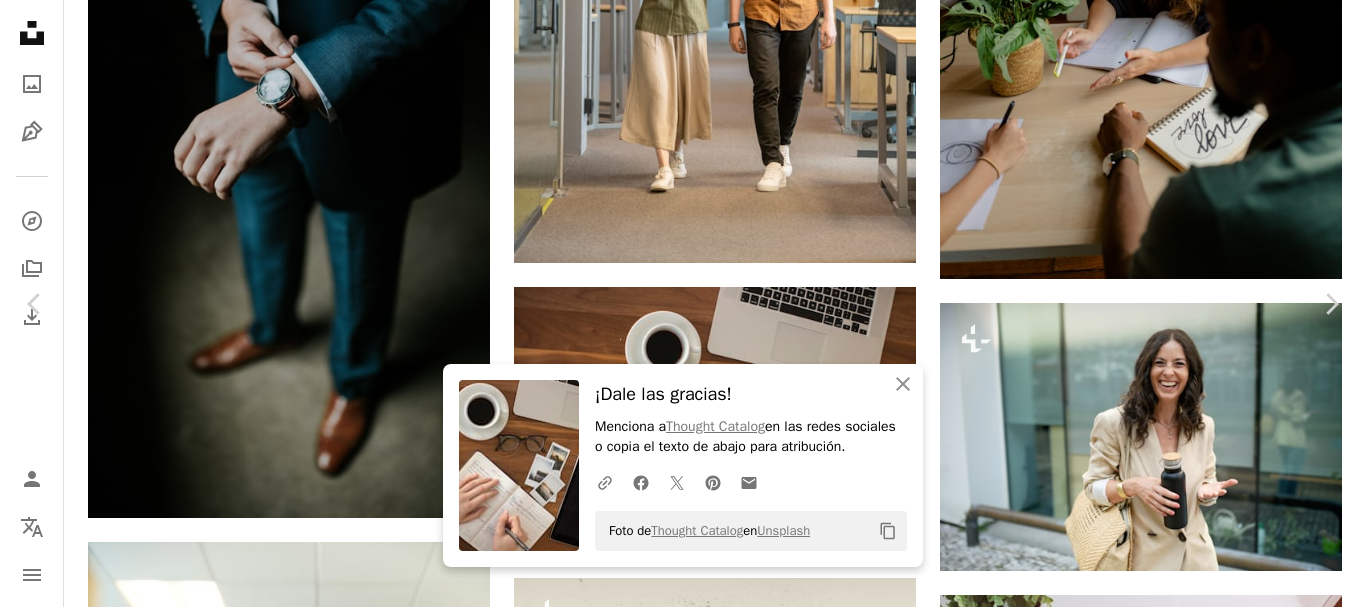 click on "An X shape" at bounding box center (20, 20) 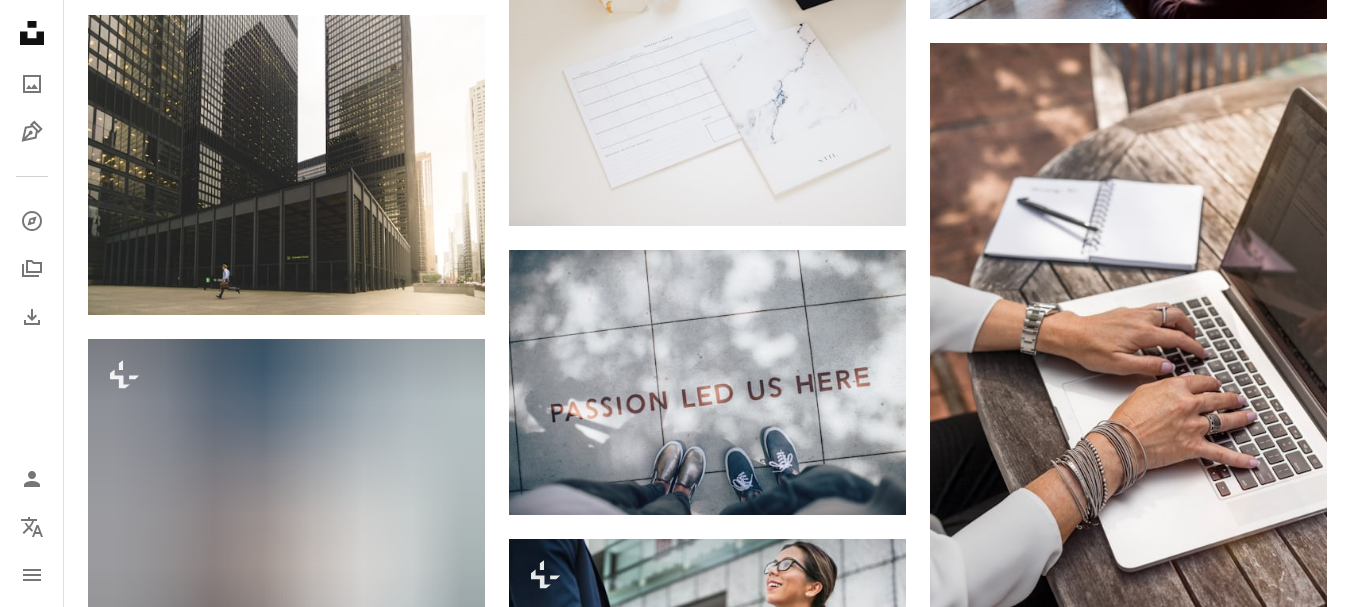 scroll, scrollTop: 19950, scrollLeft: 0, axis: vertical 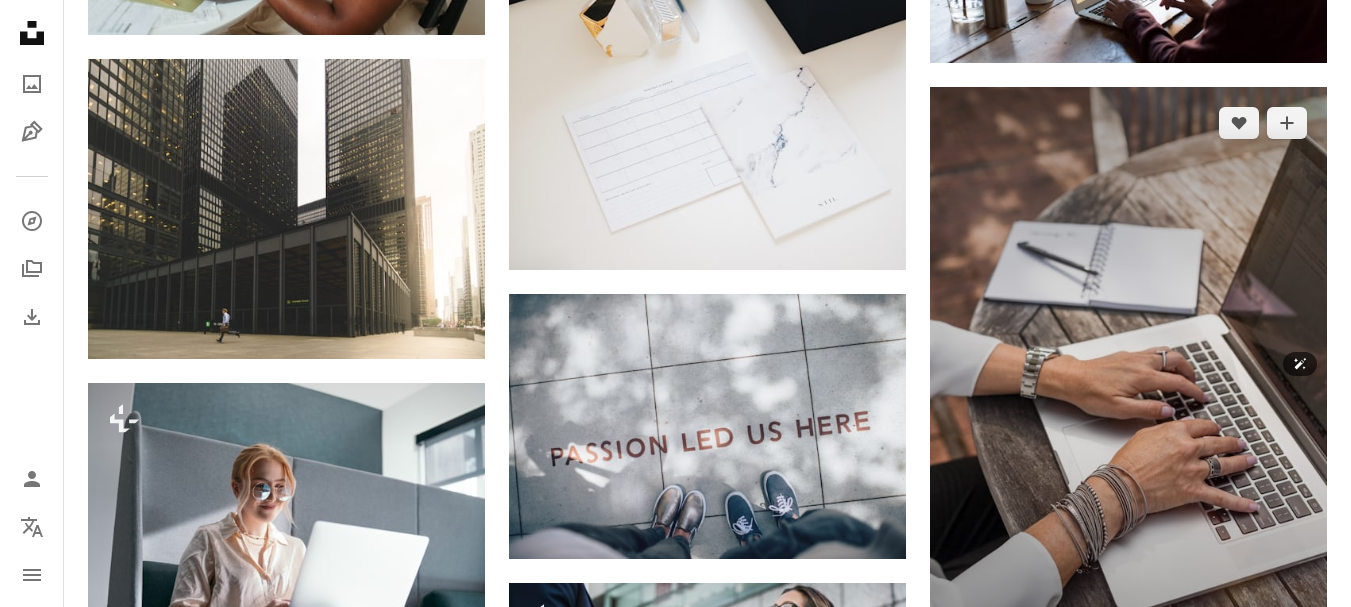 click at bounding box center [1128, 385] 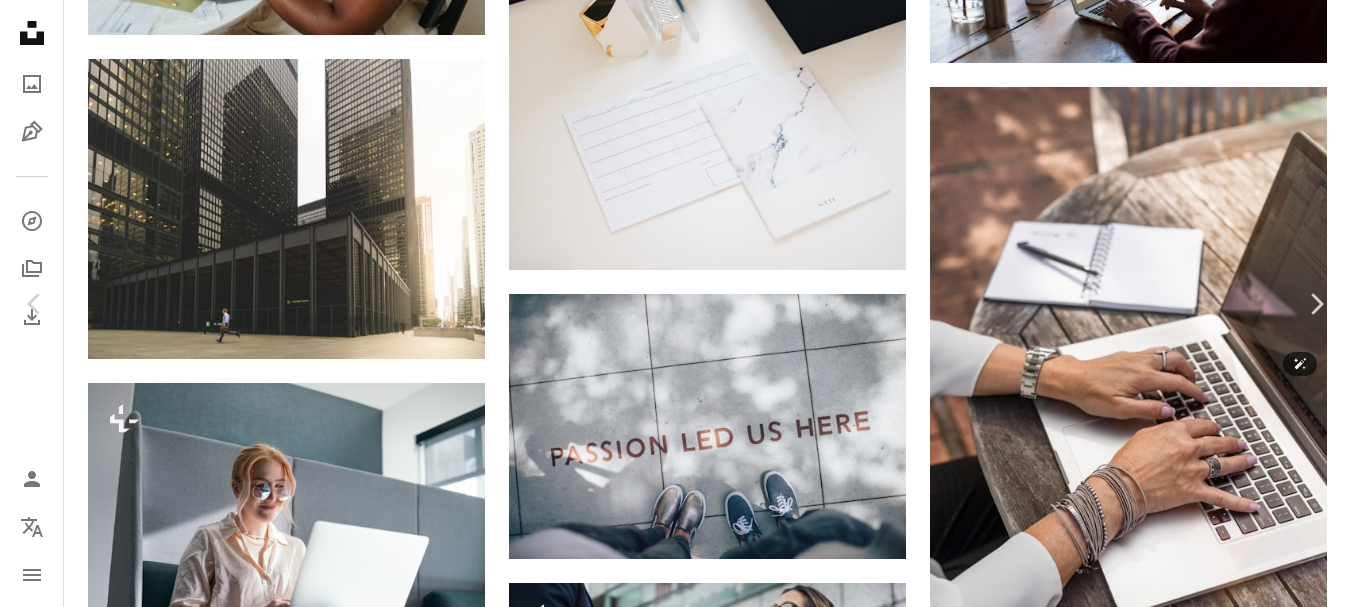 click on "Descargar gratis" at bounding box center [1145, 5067] 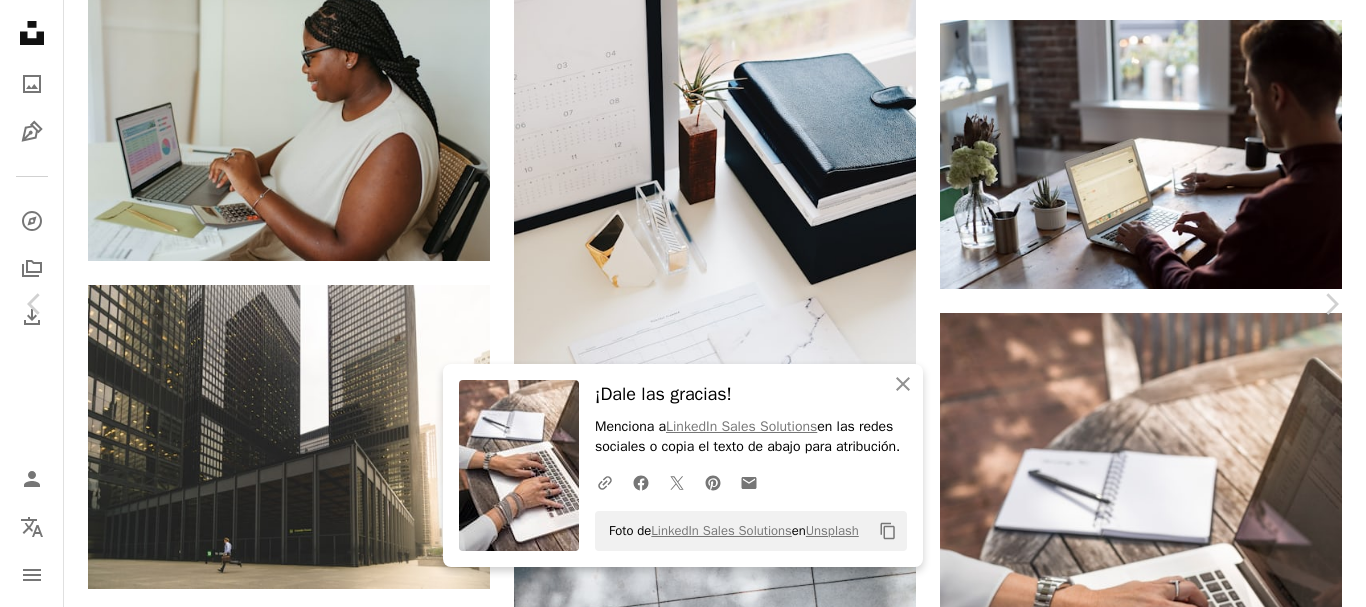 click on "An X shape" at bounding box center [20, 20] 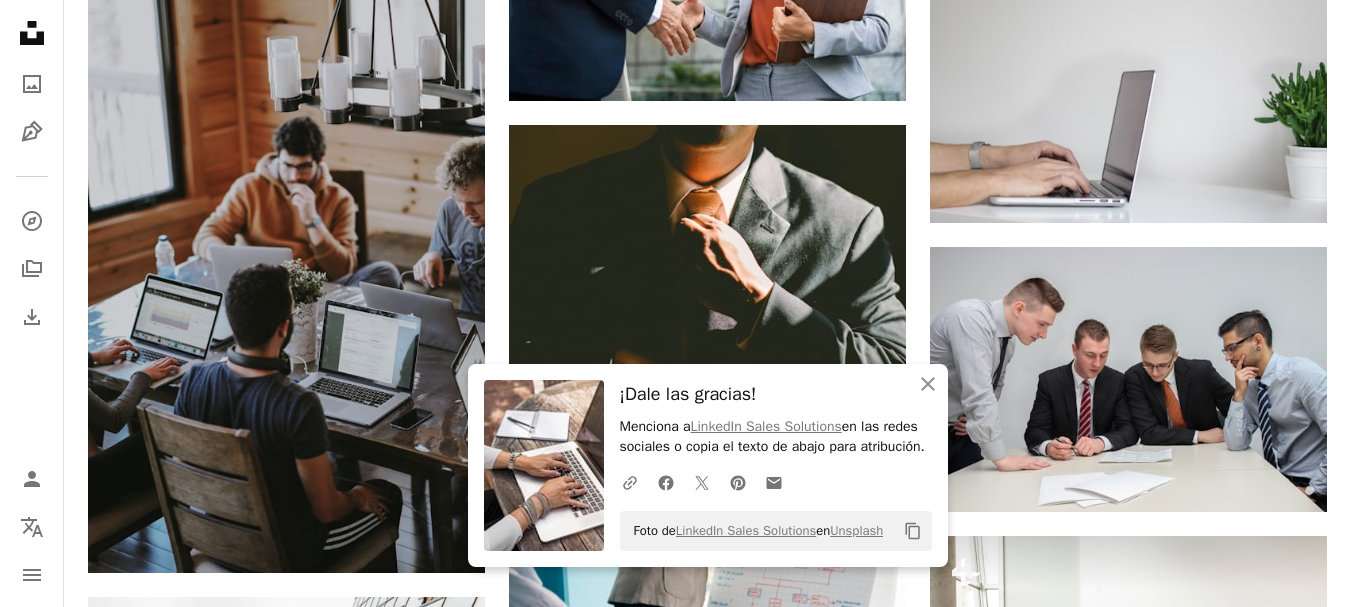 scroll, scrollTop: 20741, scrollLeft: 0, axis: vertical 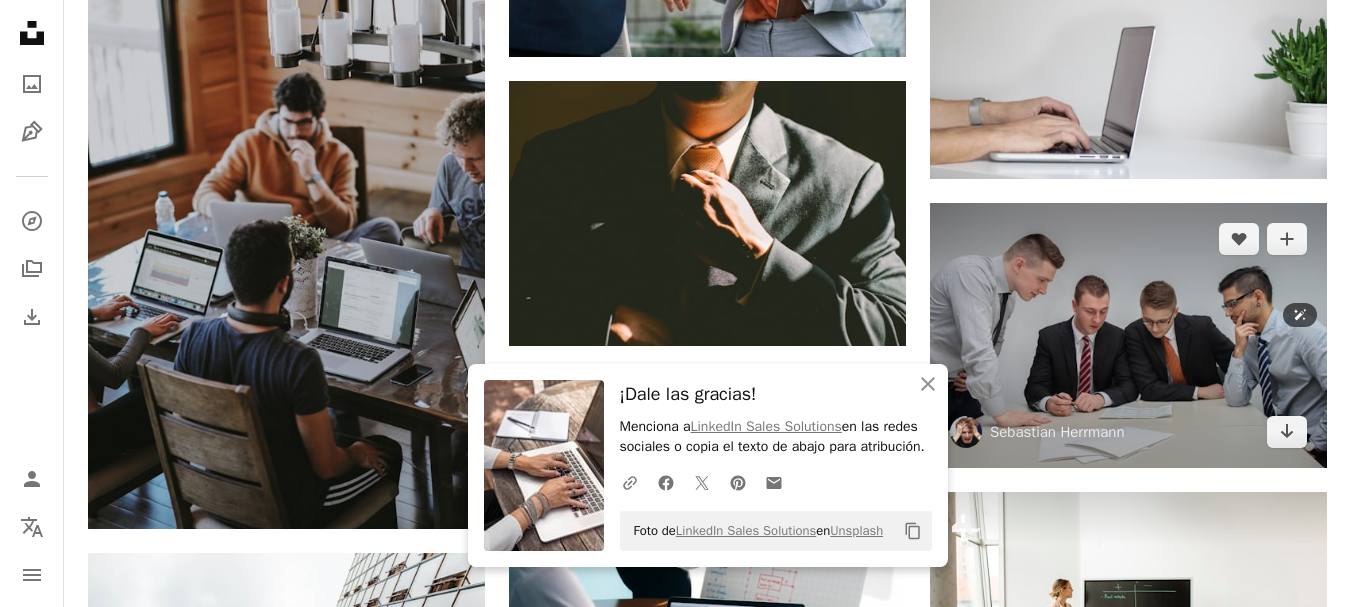 click at bounding box center (1128, 335) 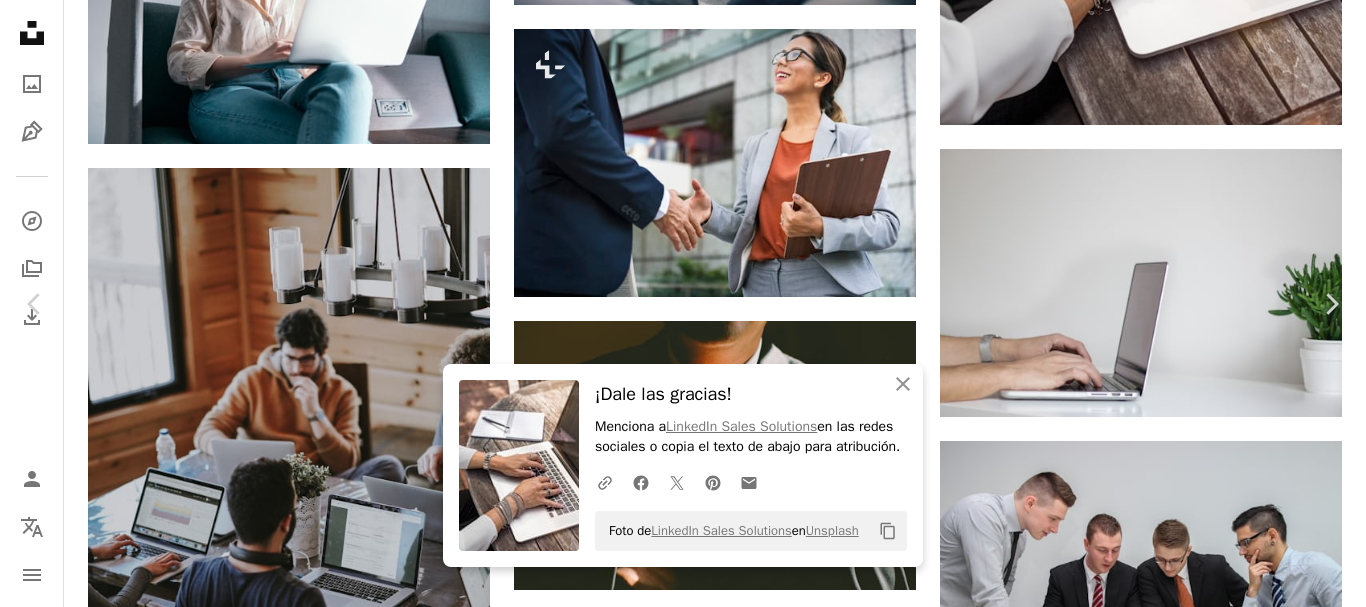 click on "Descargar gratis" at bounding box center [1160, 4560] 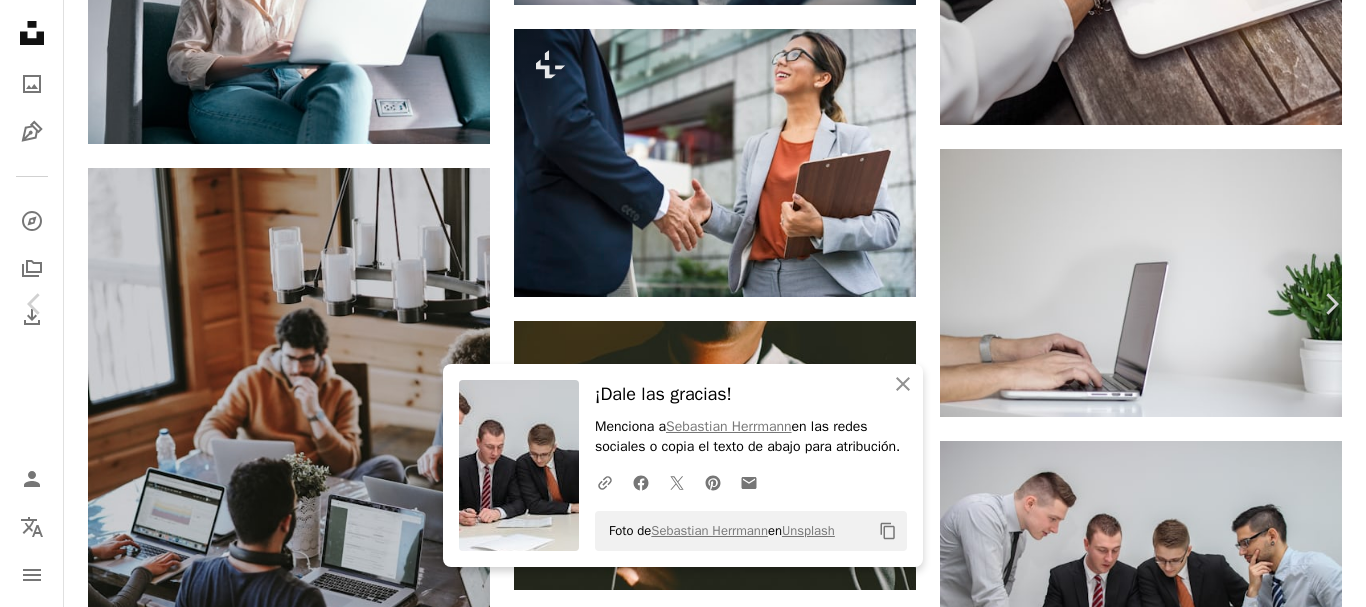 click on "An X shape" at bounding box center [20, 20] 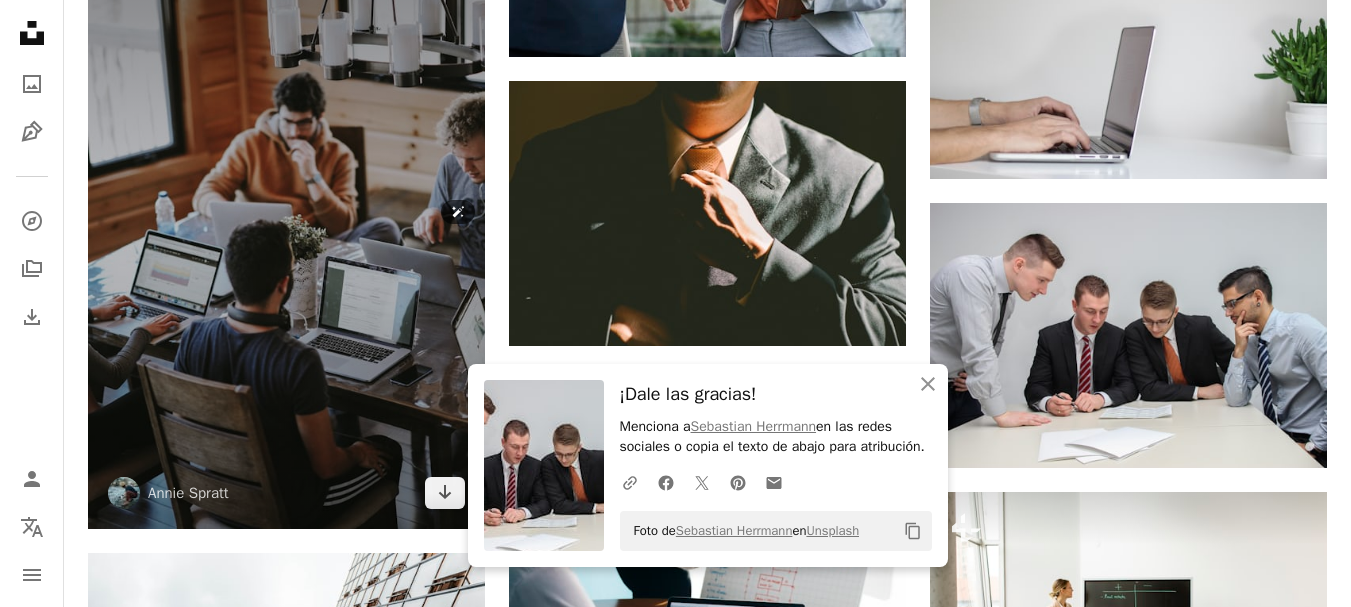 click at bounding box center [286, 232] 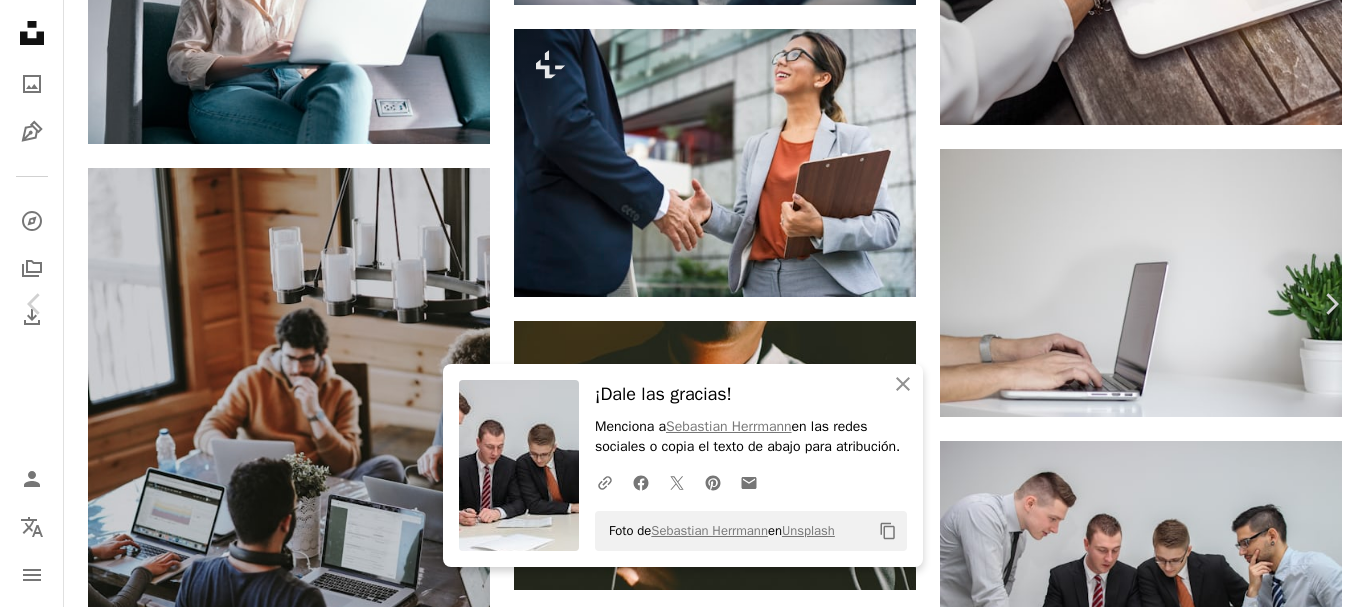 click on "Descargar gratis" at bounding box center [1160, 4560] 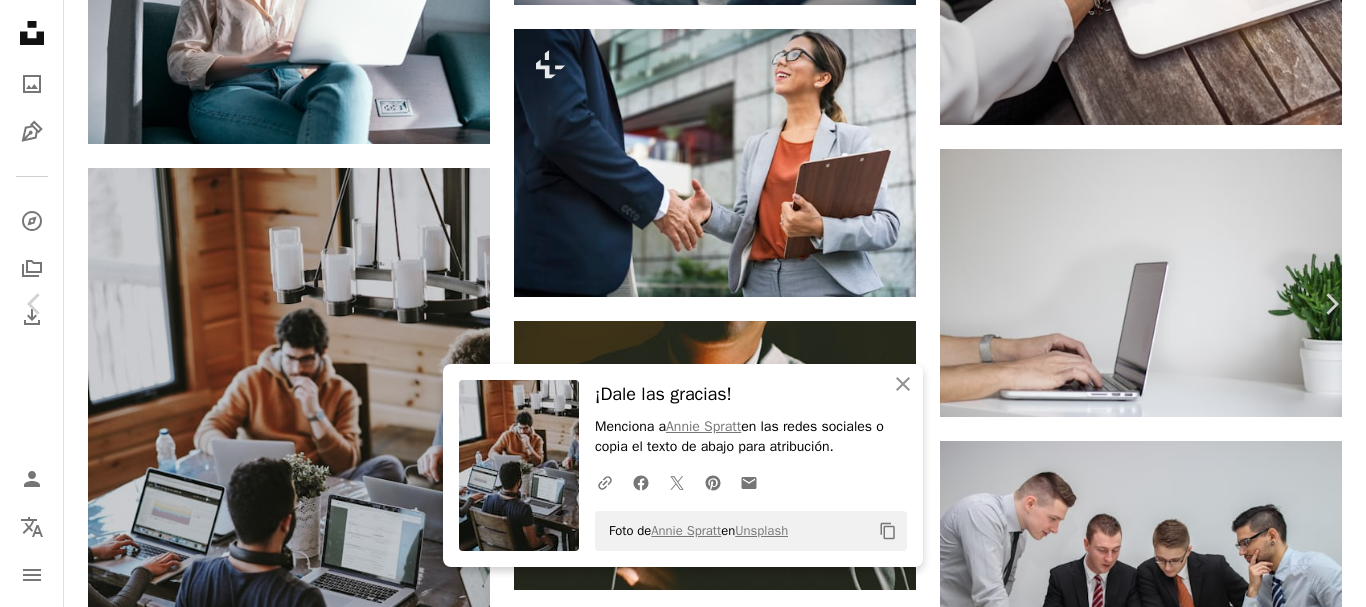 click on "An X shape" at bounding box center [20, 20] 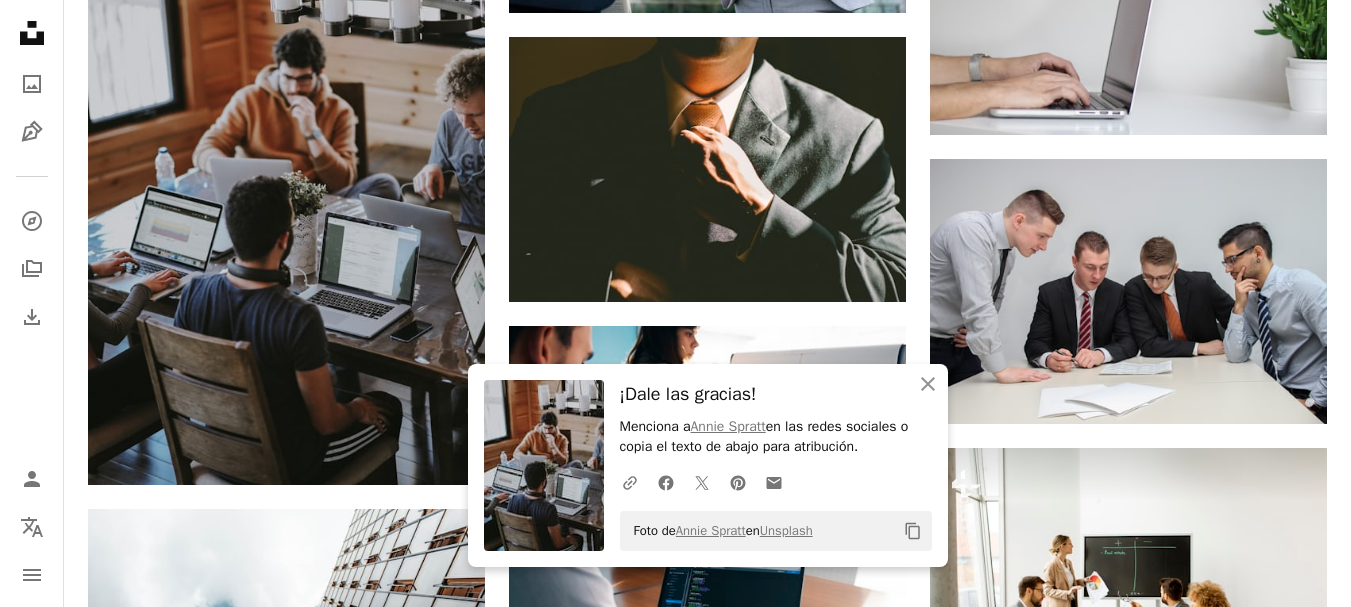 scroll, scrollTop: 20829, scrollLeft: 0, axis: vertical 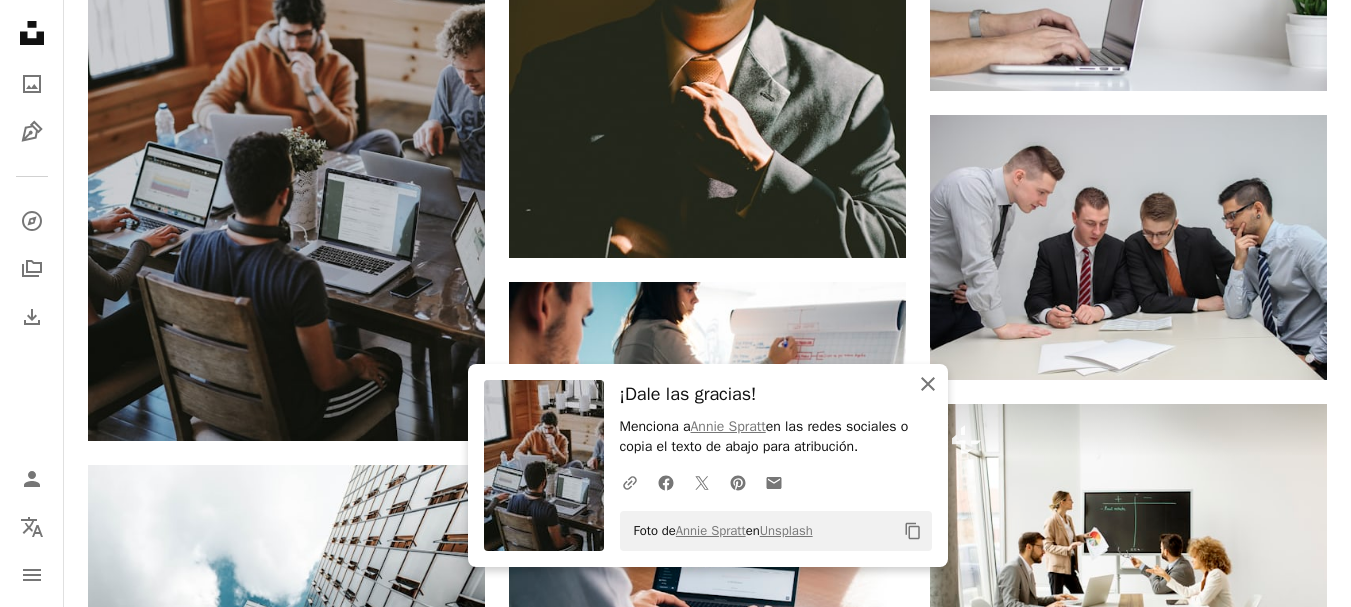 click 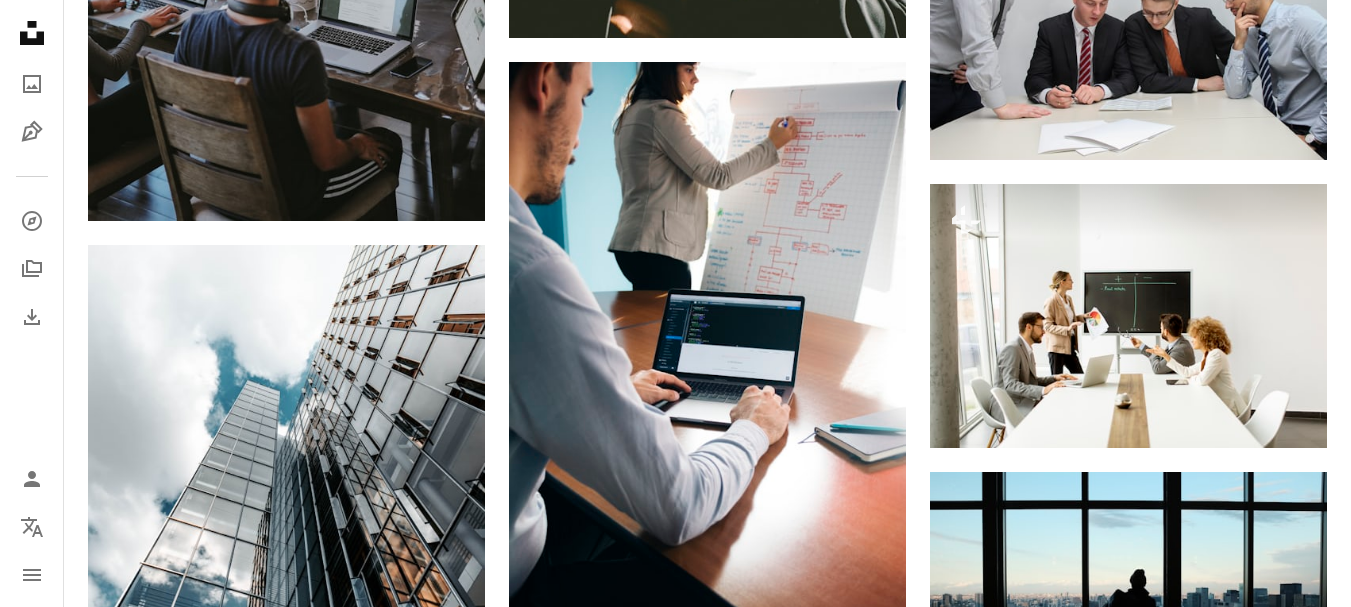 scroll, scrollTop: 21093, scrollLeft: 0, axis: vertical 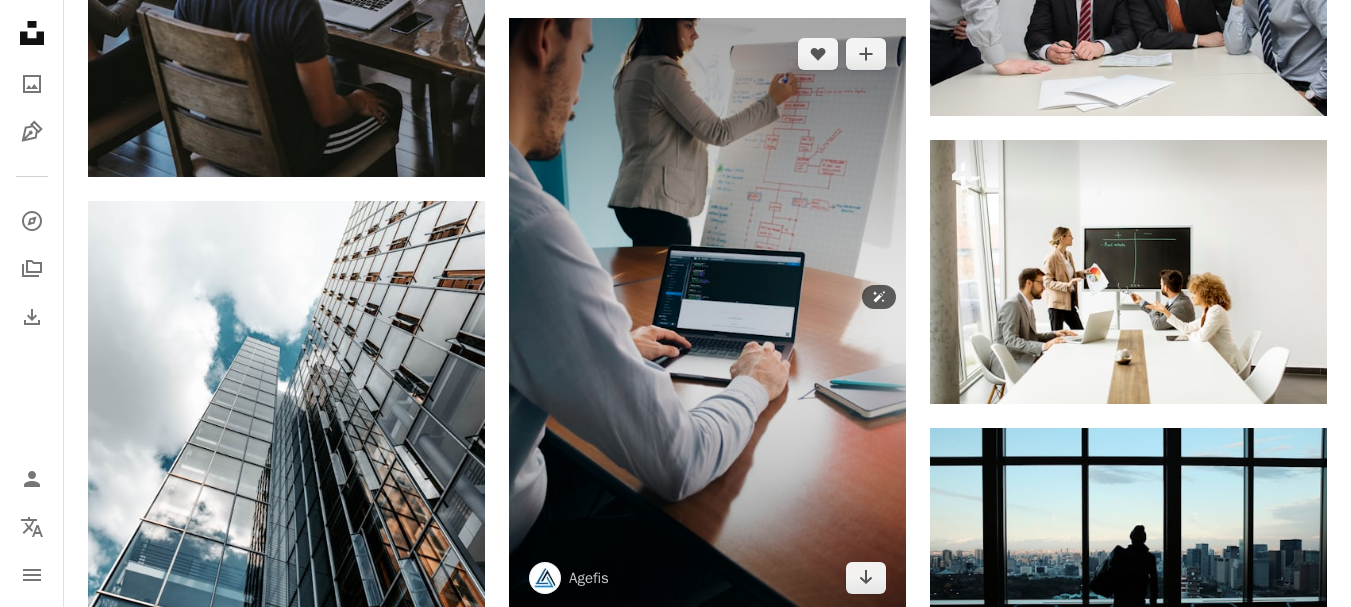 click at bounding box center (707, 316) 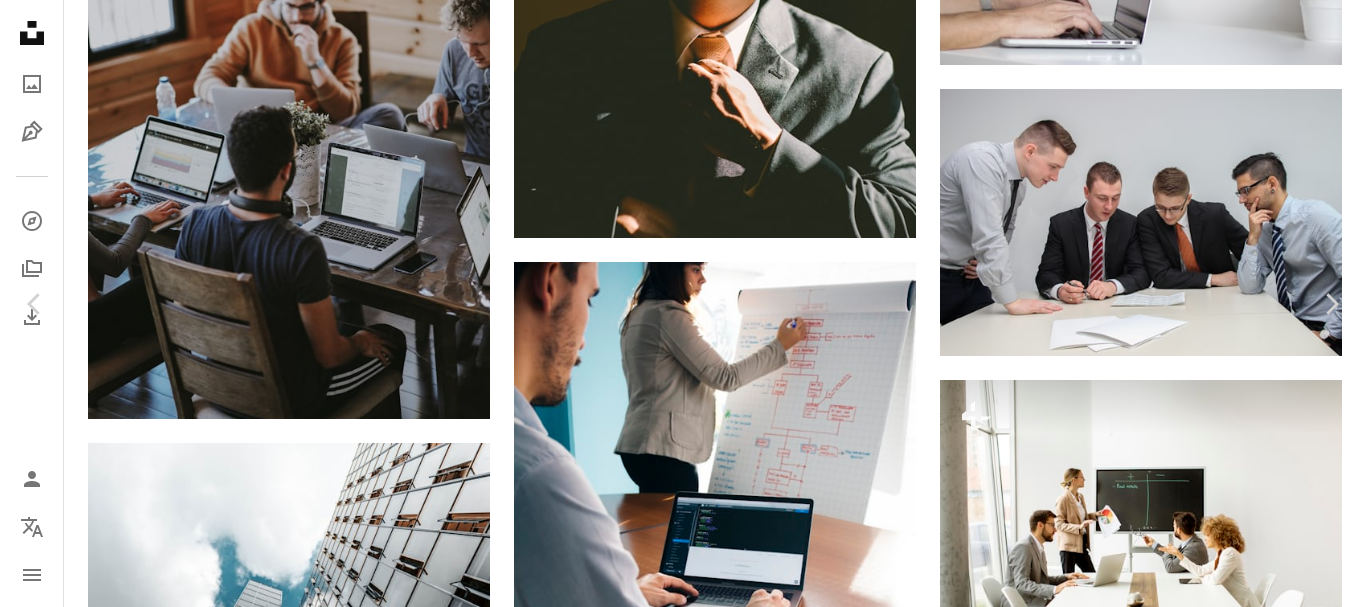 click on "Descargar gratis" at bounding box center (1160, 4208) 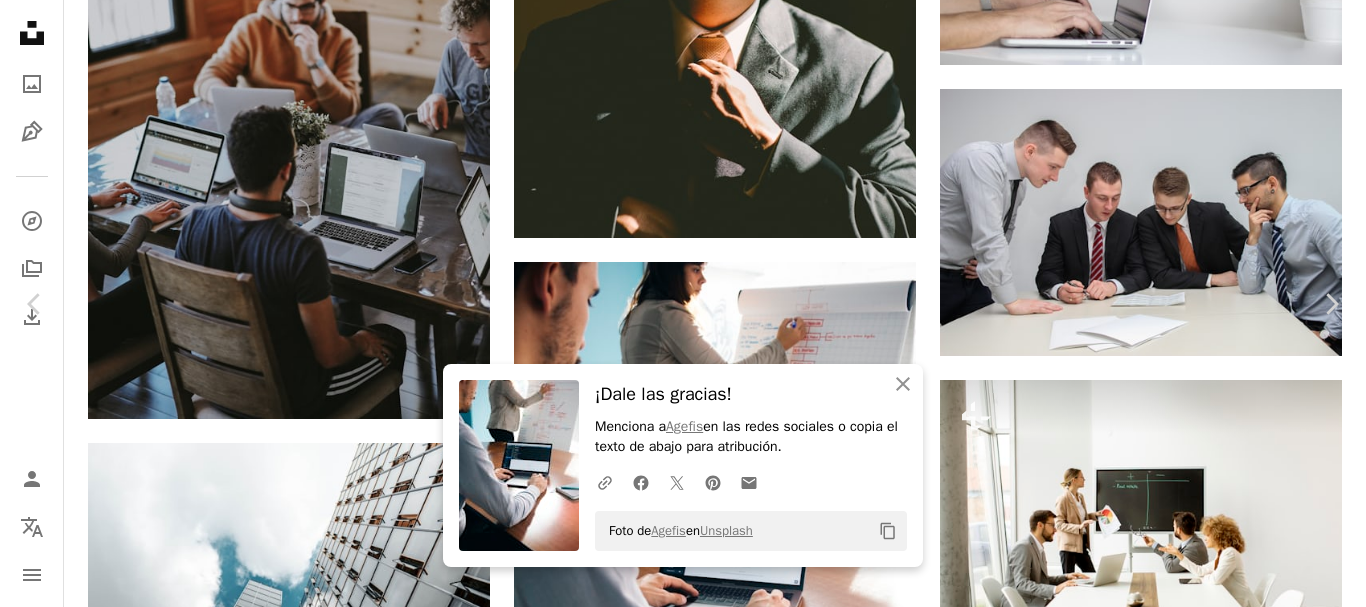 click on "An X shape" at bounding box center [20, 20] 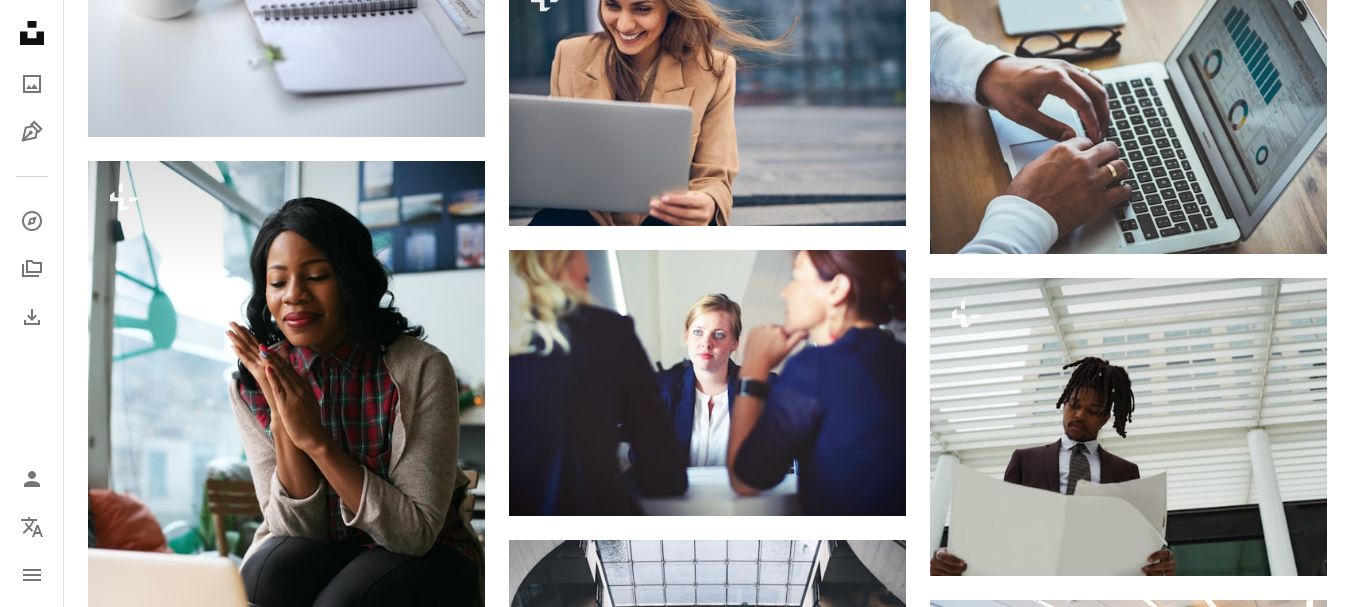 scroll, scrollTop: 24864, scrollLeft: 0, axis: vertical 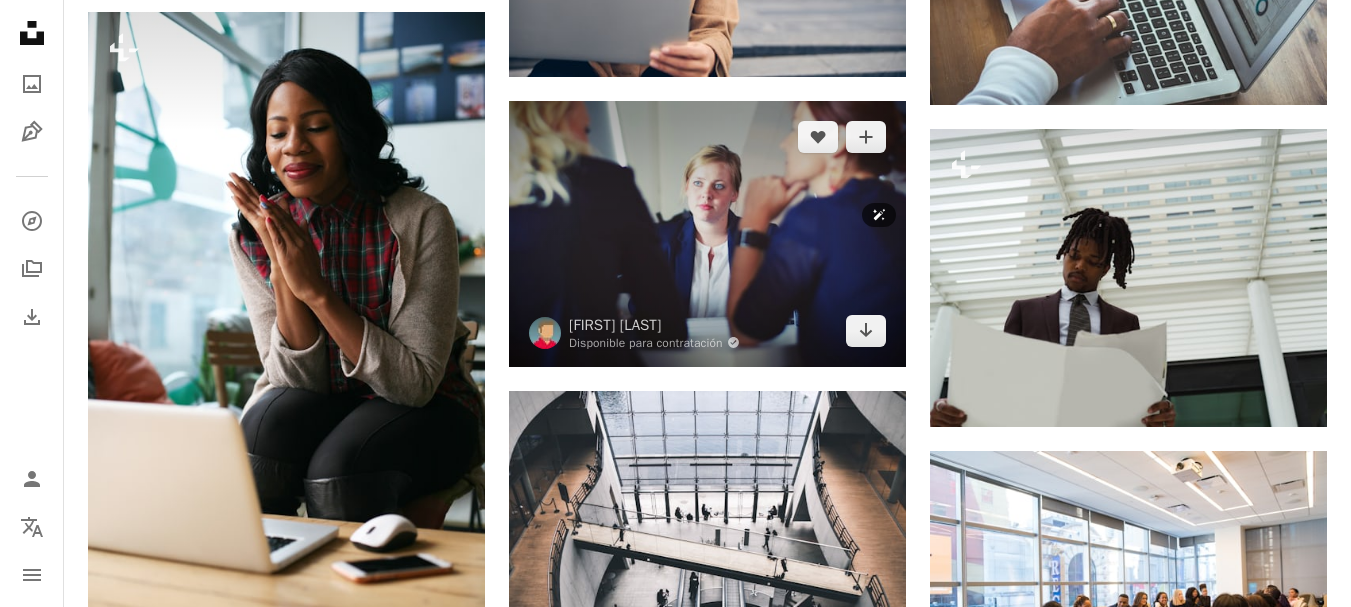 click at bounding box center [707, 233] 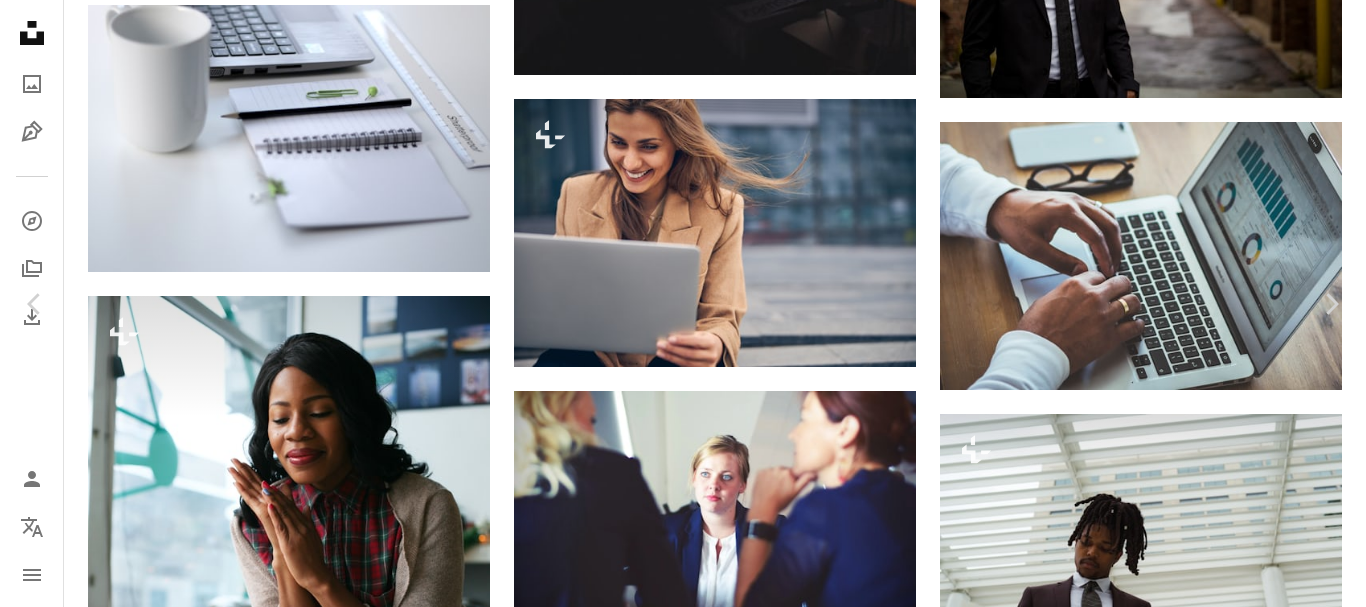 click on "Descargar gratis" at bounding box center [1160, 5213] 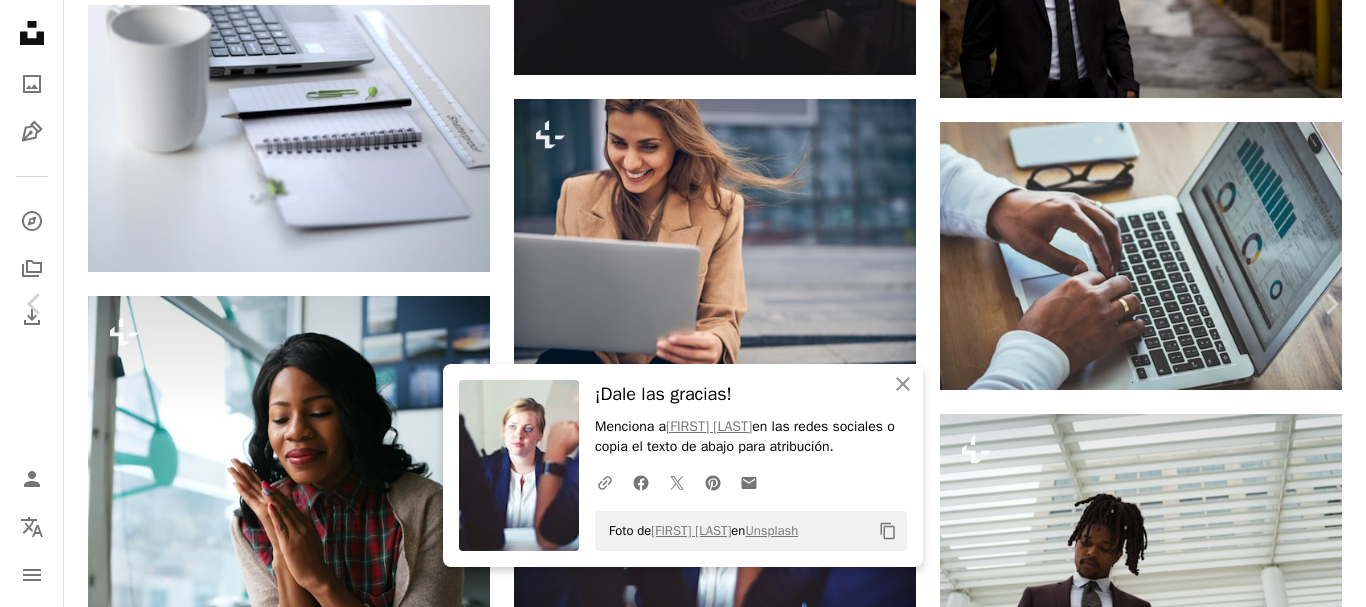 click on "An X shape" at bounding box center [20, 20] 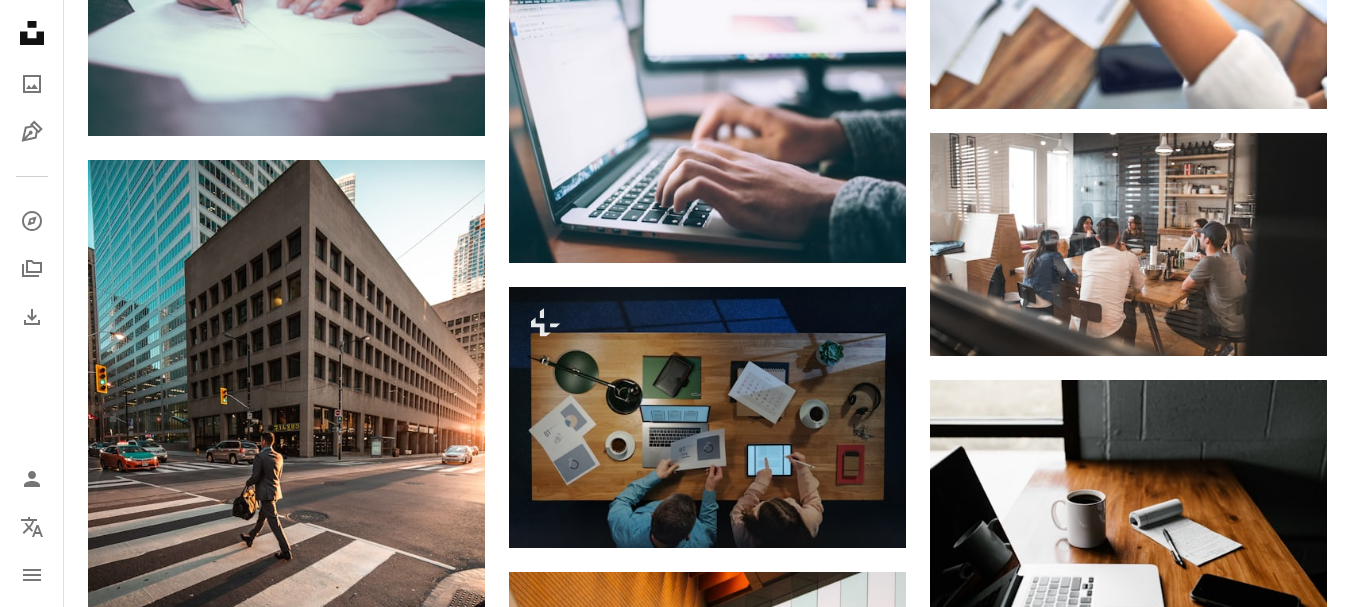 scroll, scrollTop: 7334, scrollLeft: 0, axis: vertical 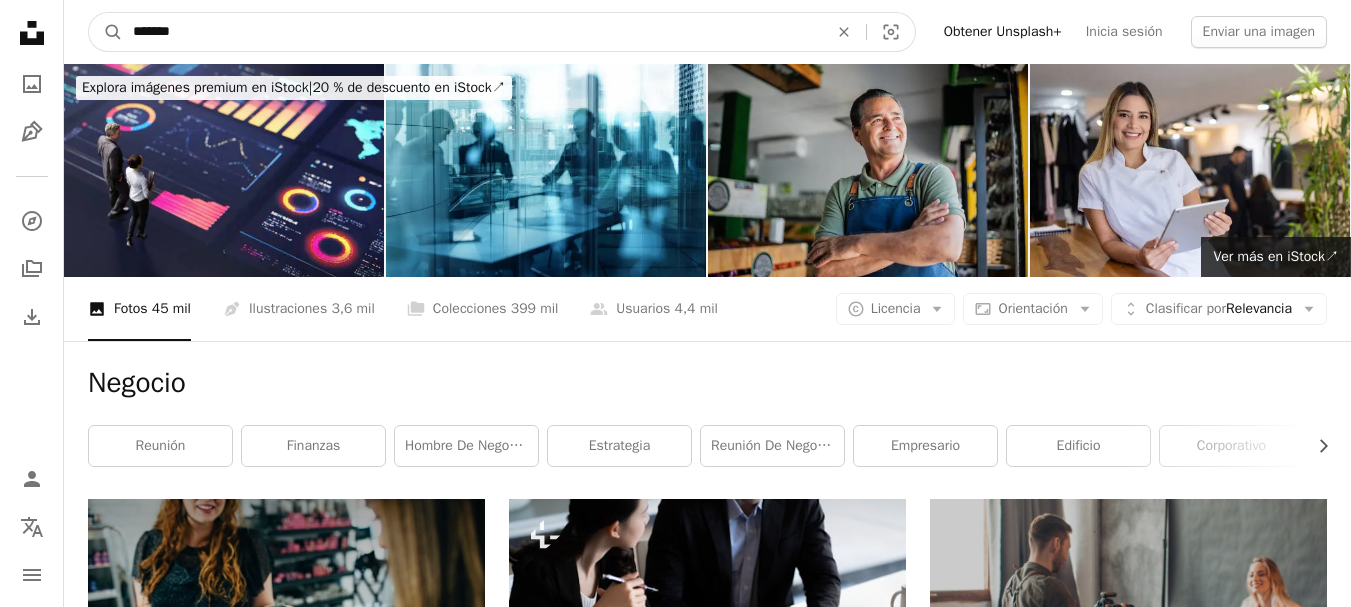drag, startPoint x: 293, startPoint y: 42, endPoint x: 101, endPoint y: 12, distance: 194.32962 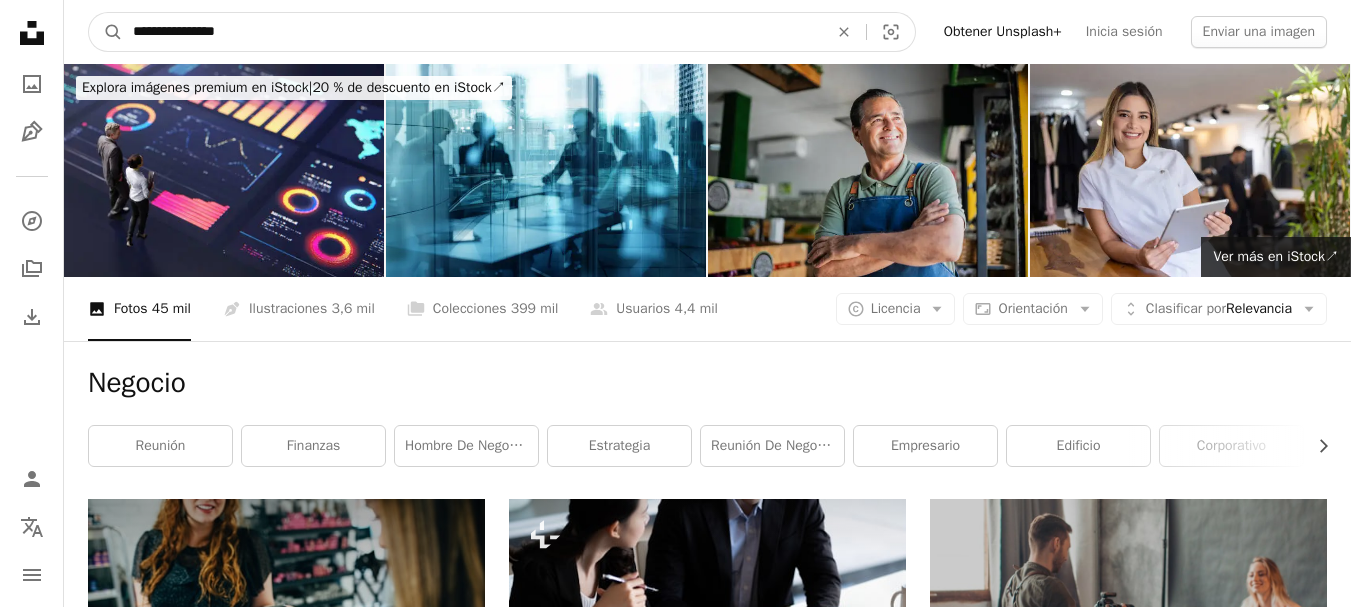 type on "**********" 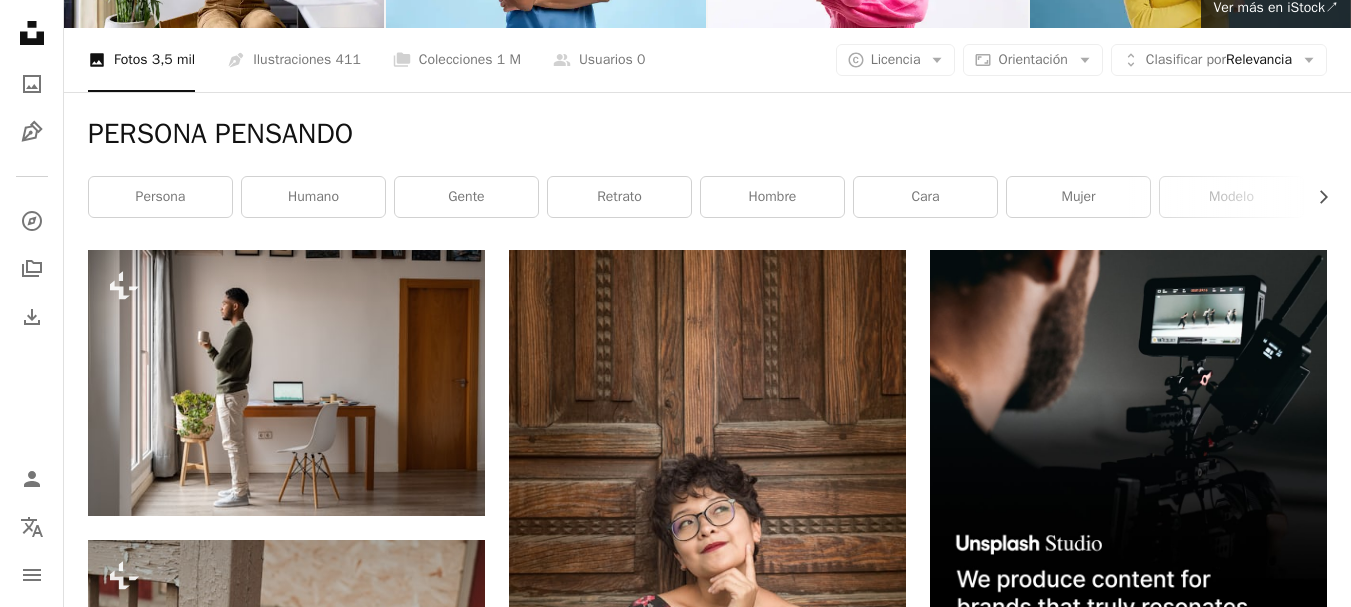 scroll, scrollTop: 447, scrollLeft: 0, axis: vertical 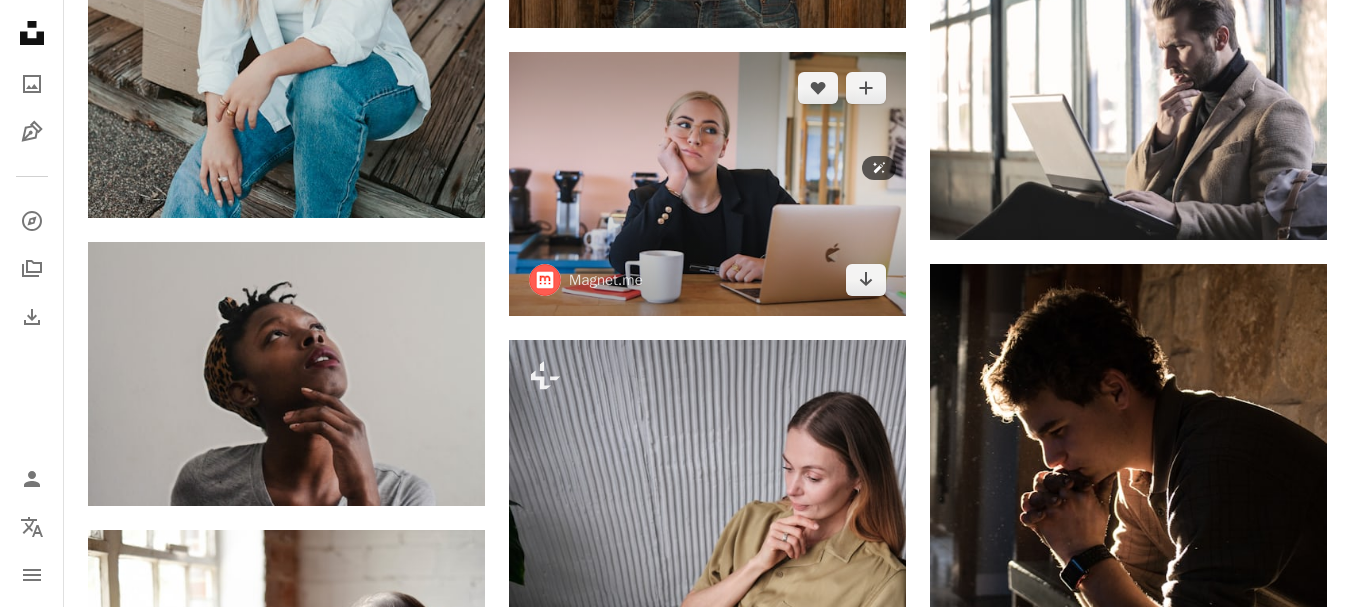 click at bounding box center (707, 184) 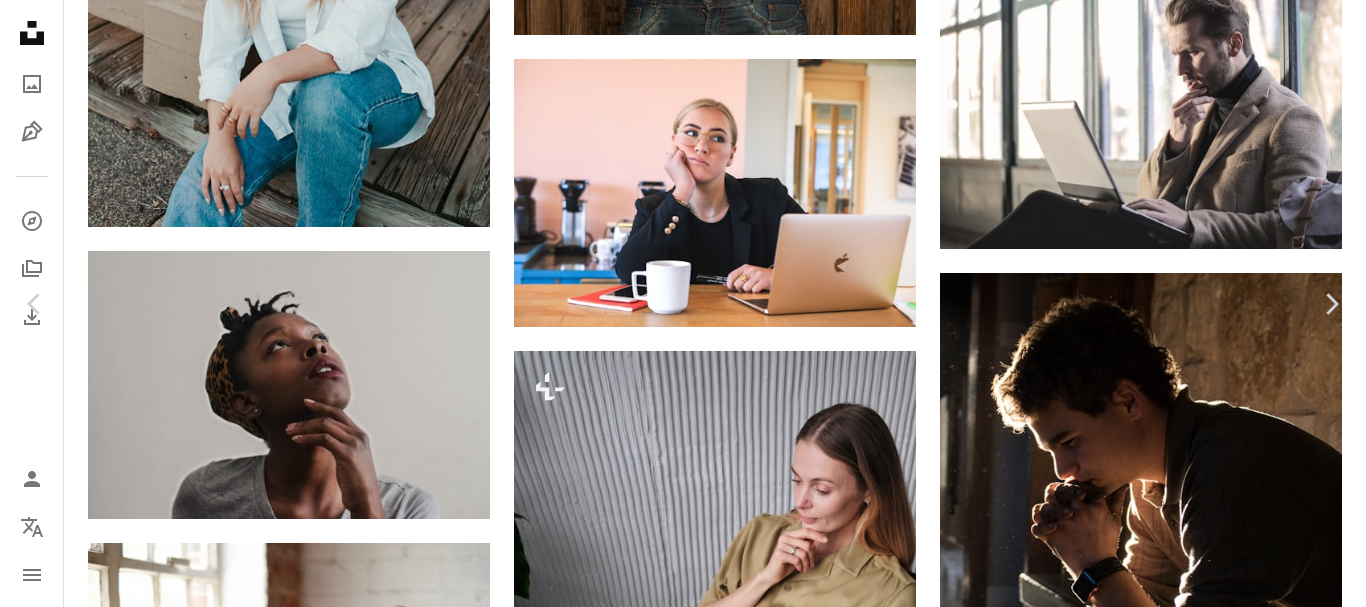 click on "Descargar gratis" at bounding box center [1160, 3936] 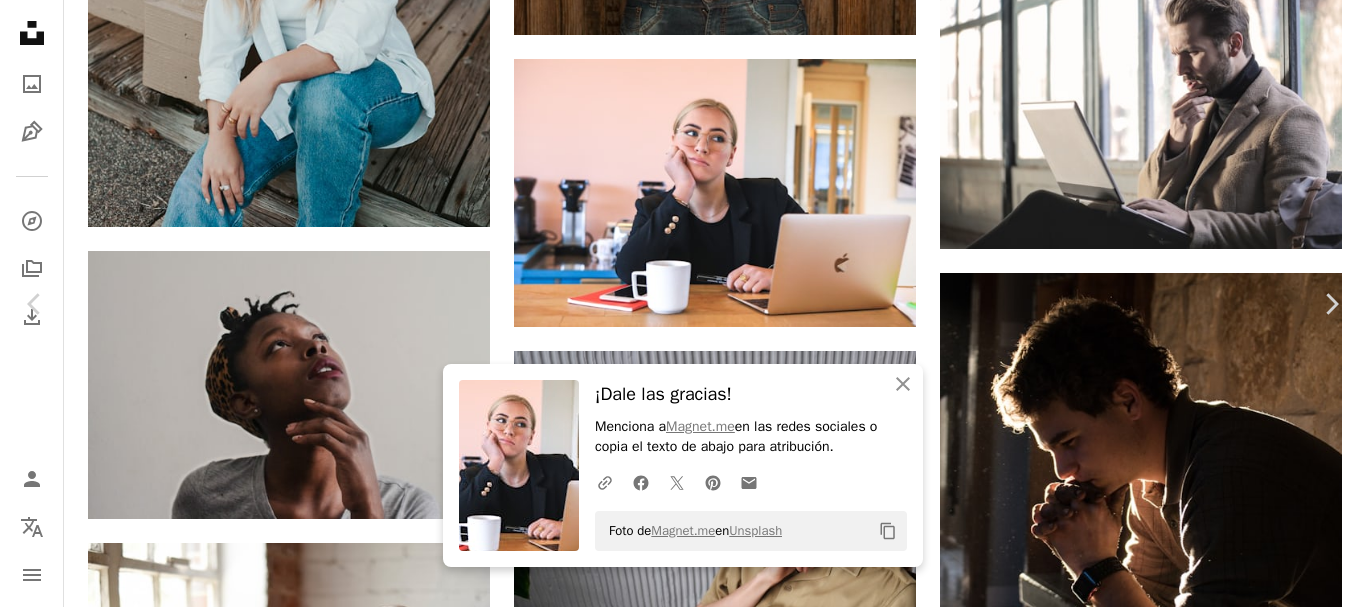 scroll, scrollTop: 2220, scrollLeft: 0, axis: vertical 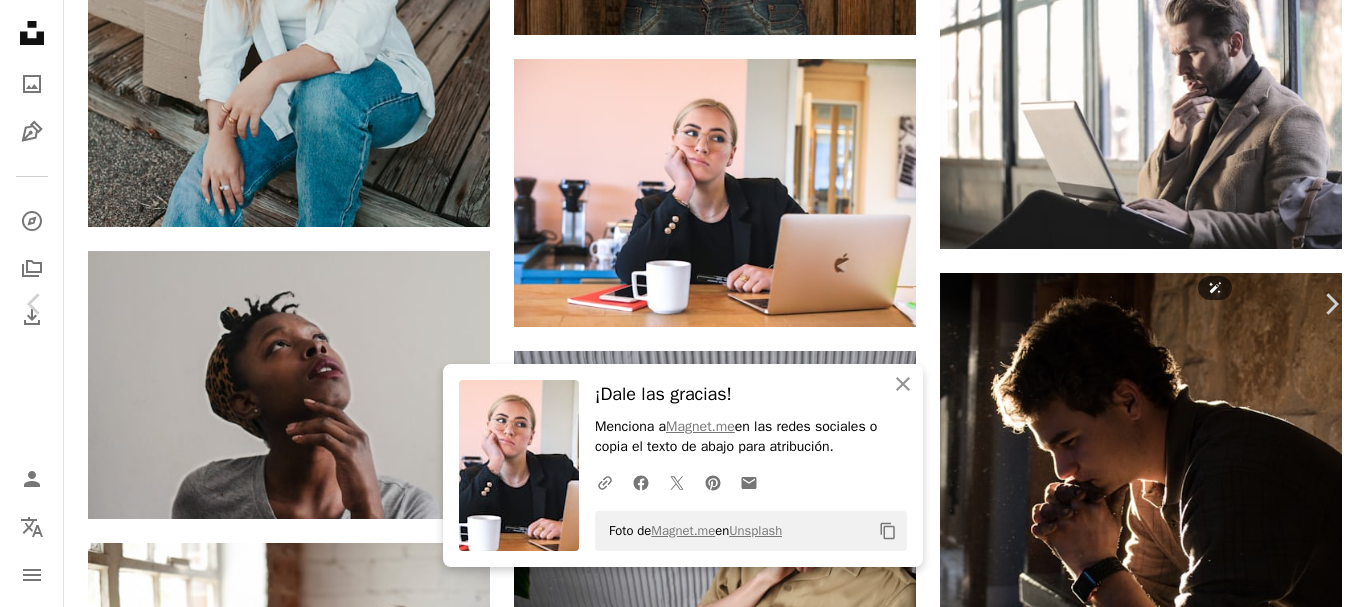click at bounding box center [1071, 4175] 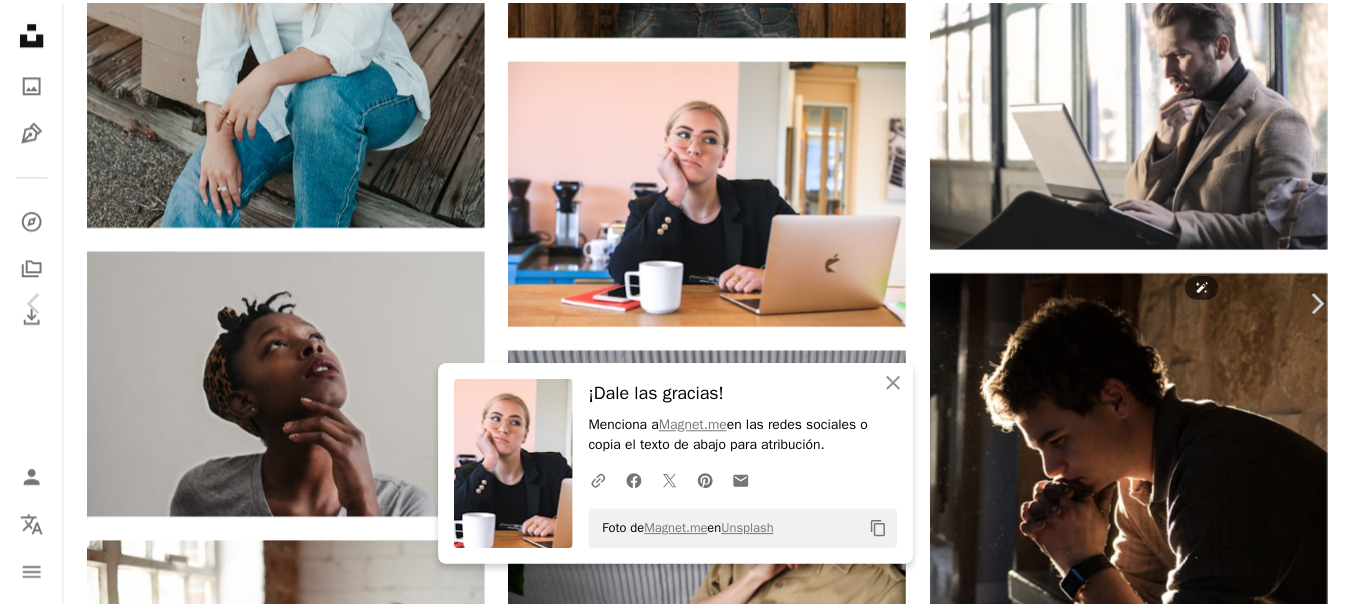 scroll, scrollTop: 0, scrollLeft: 0, axis: both 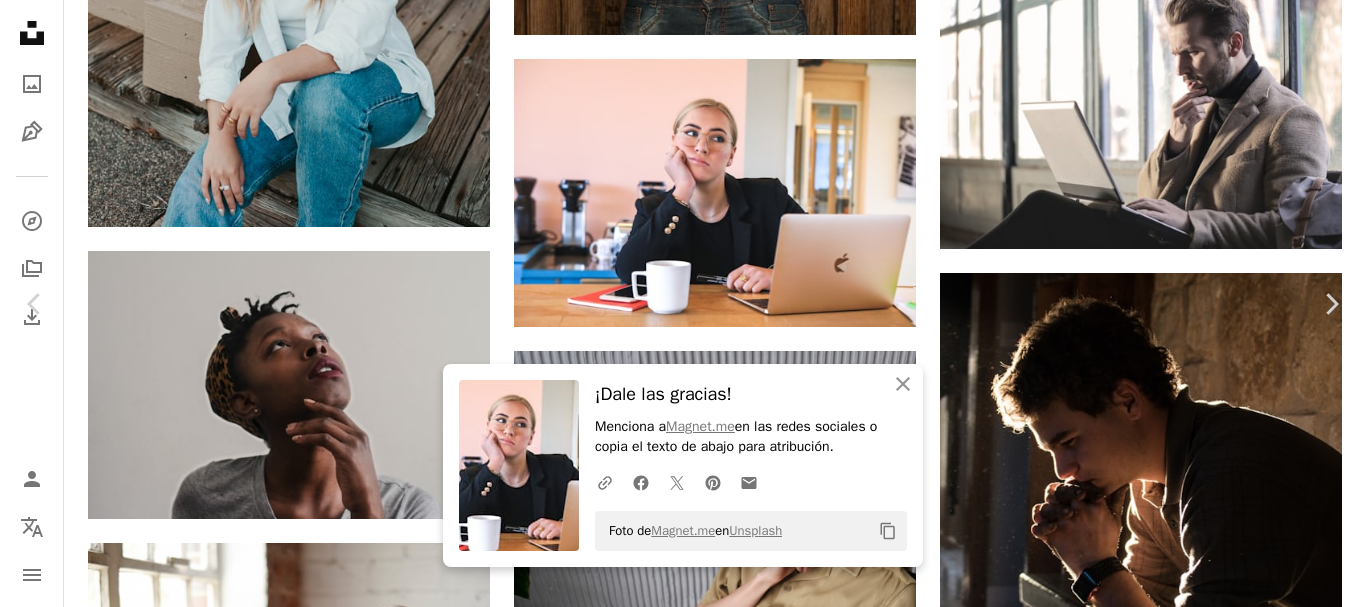 click on "Descargar gratis" at bounding box center (1160, 3936) 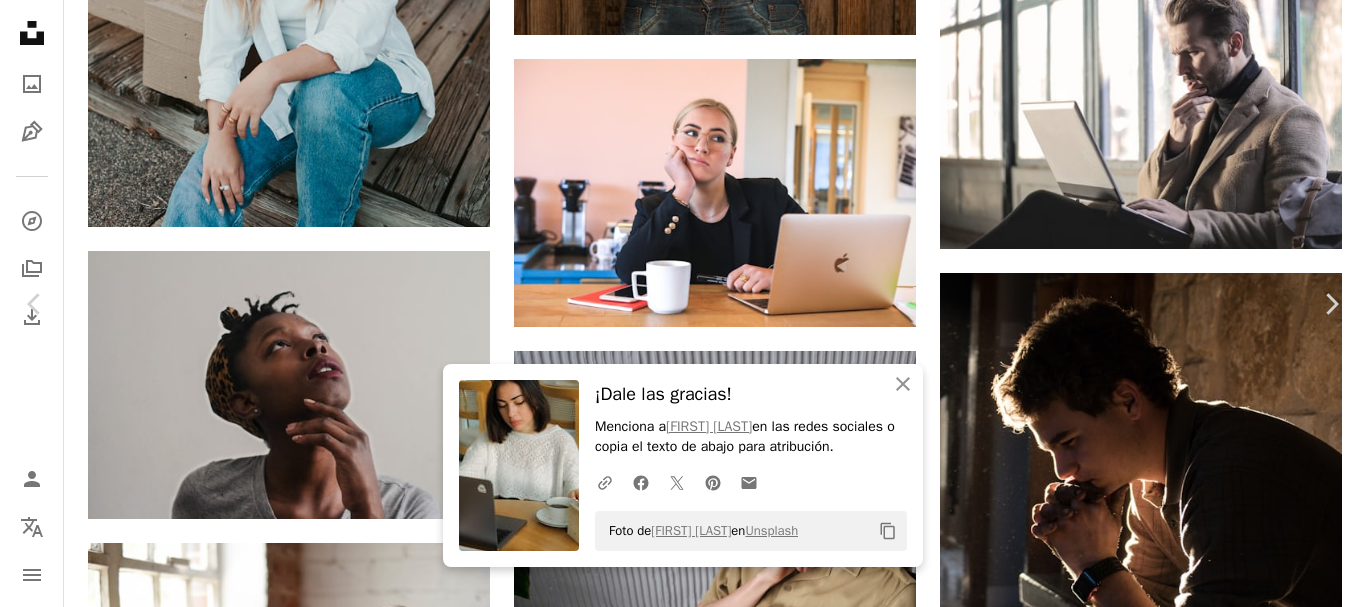 click on "An X shape" at bounding box center [20, 20] 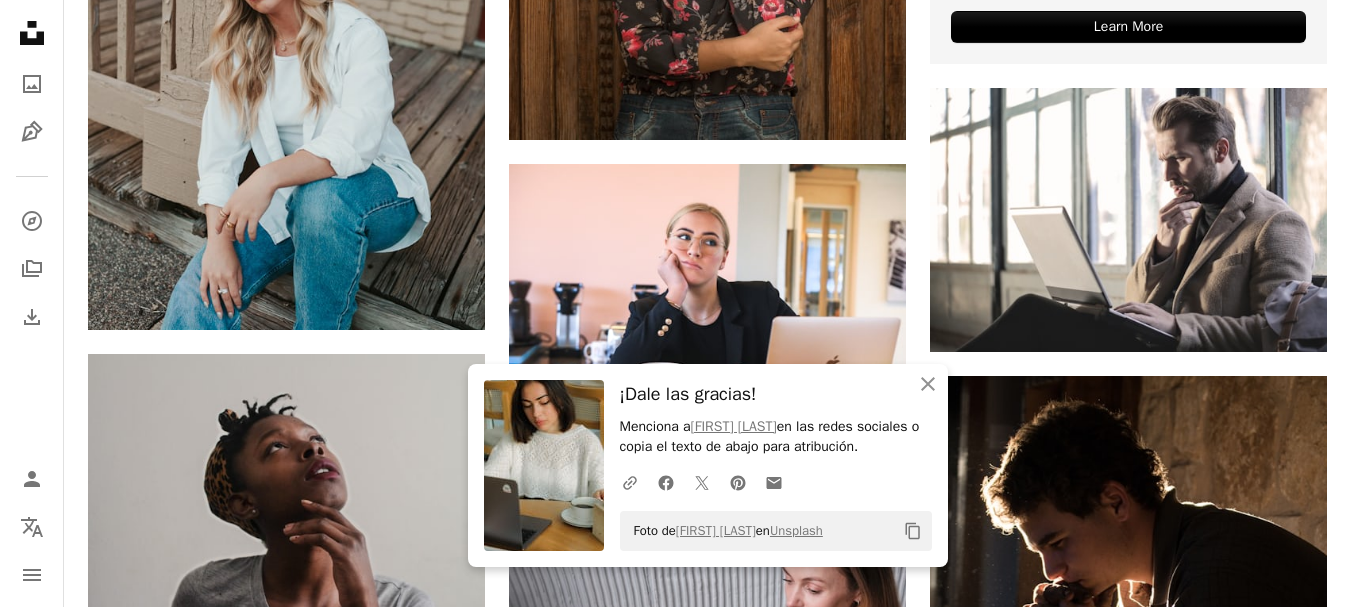 scroll, scrollTop: 886, scrollLeft: 0, axis: vertical 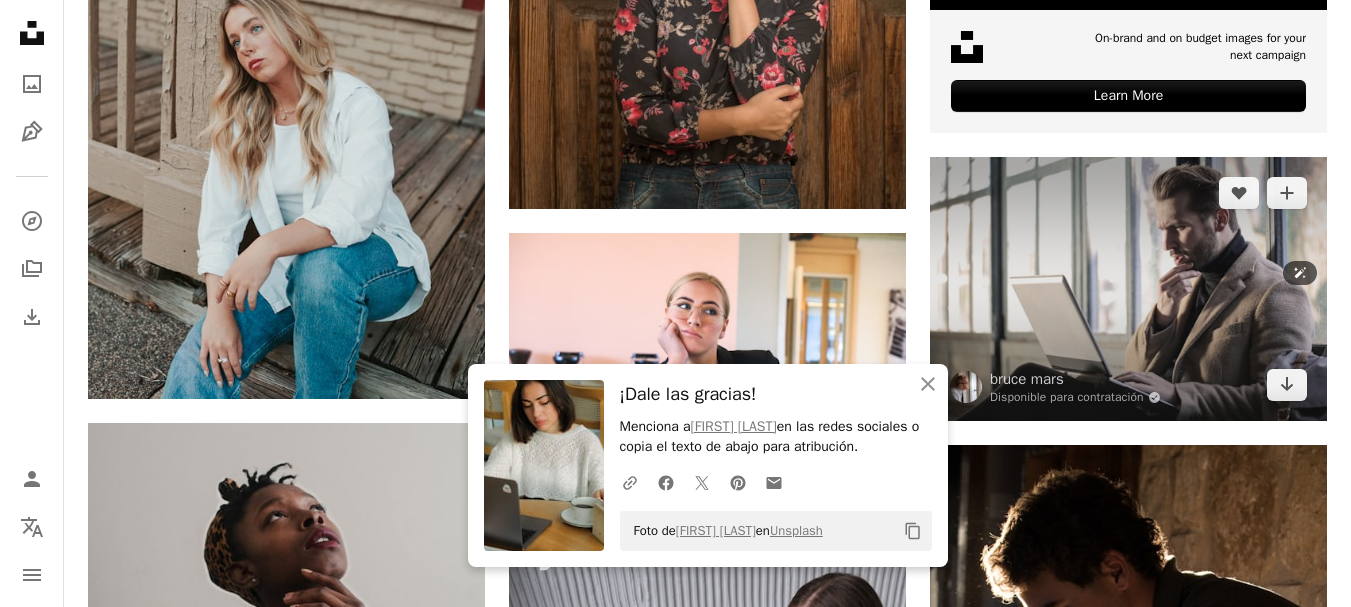 click at bounding box center (1128, 289) 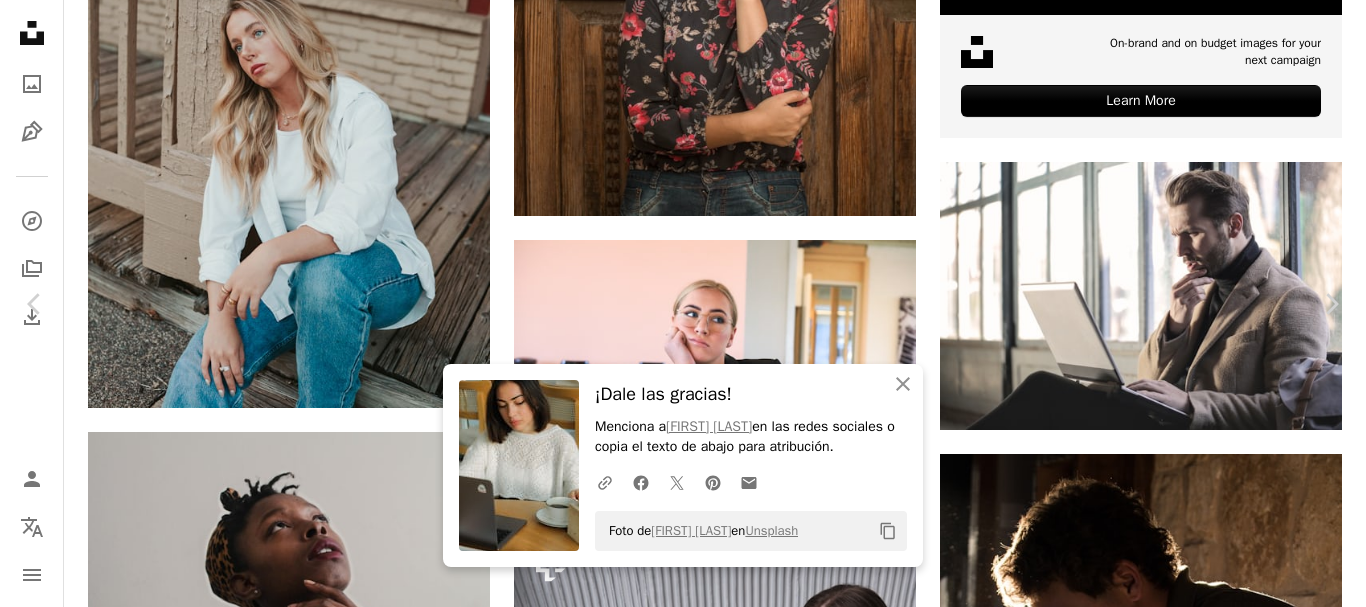 click on "Descargar gratis" at bounding box center (1160, 4117) 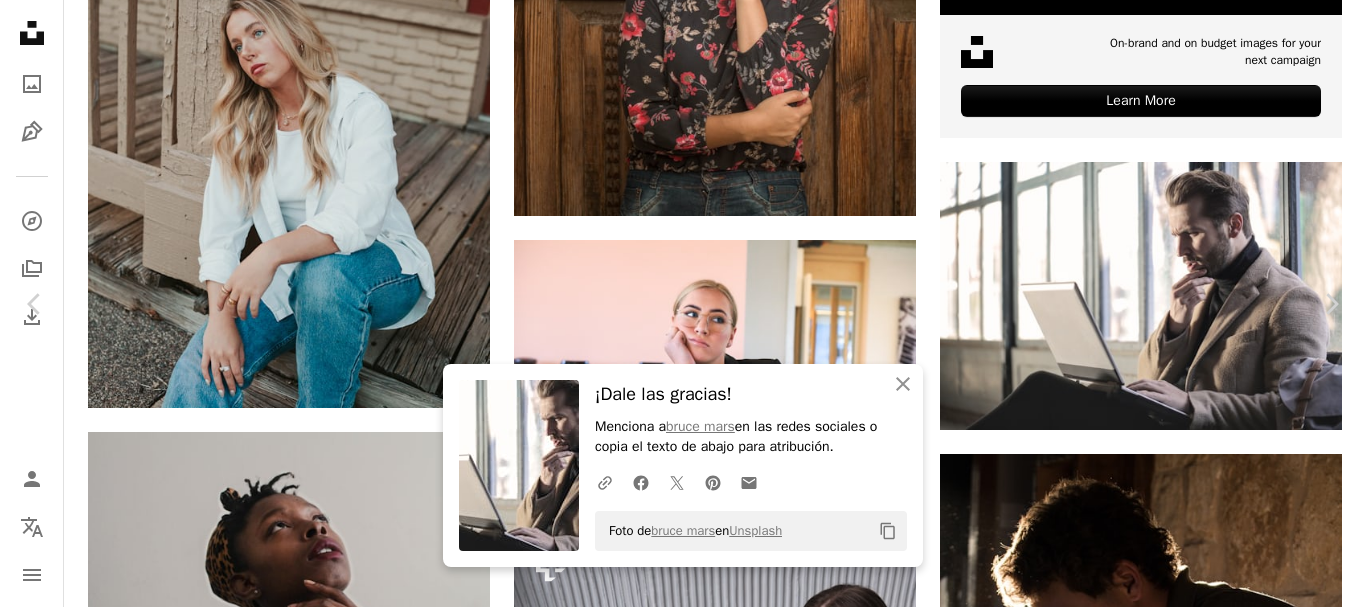 click on "An X shape" at bounding box center (20, 20) 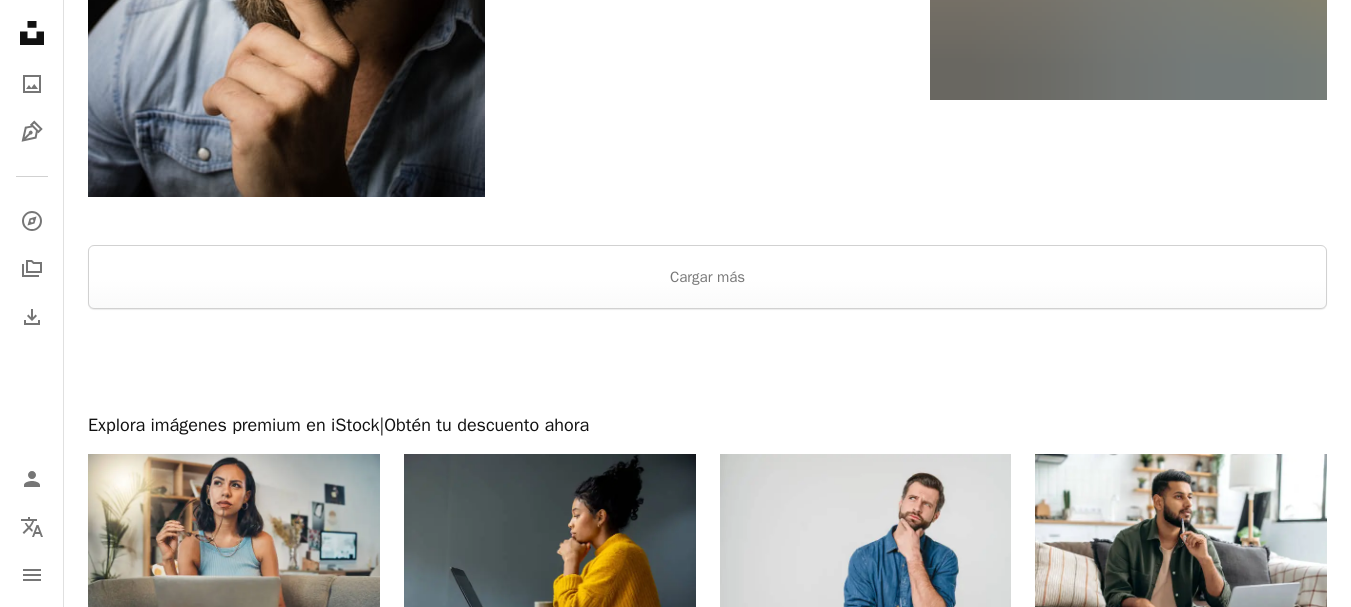 scroll, scrollTop: 3854, scrollLeft: 0, axis: vertical 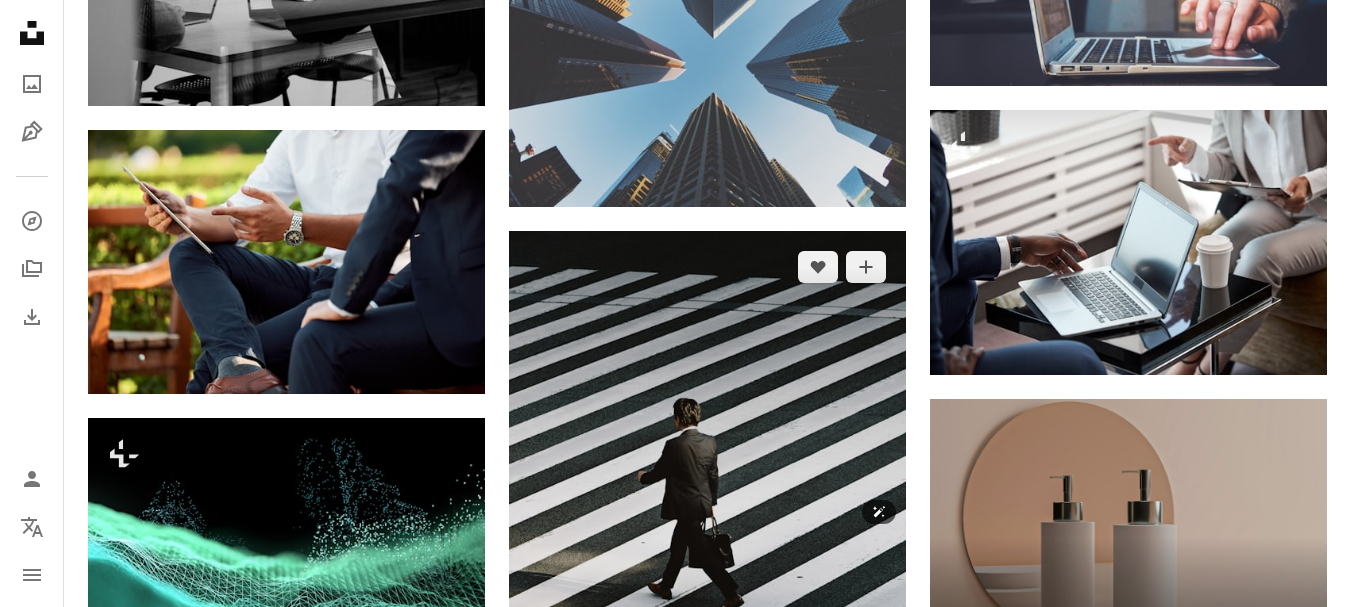 click at bounding box center [707, 529] 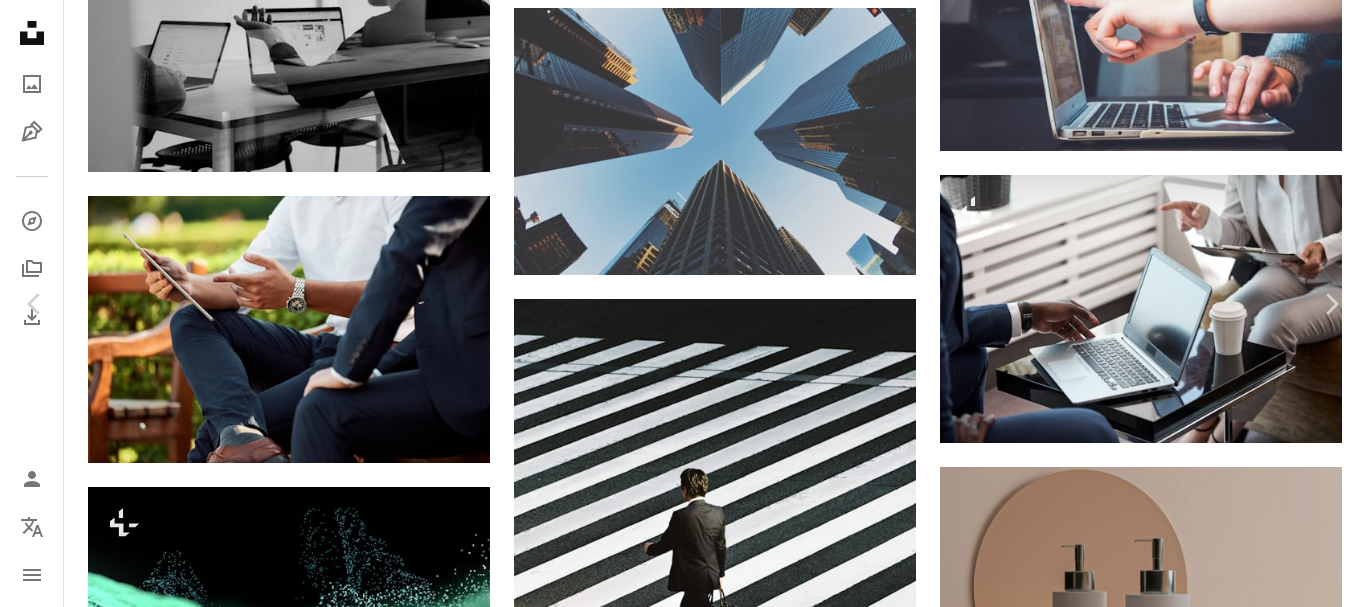 click on "Descargar gratis" at bounding box center (1160, 24867) 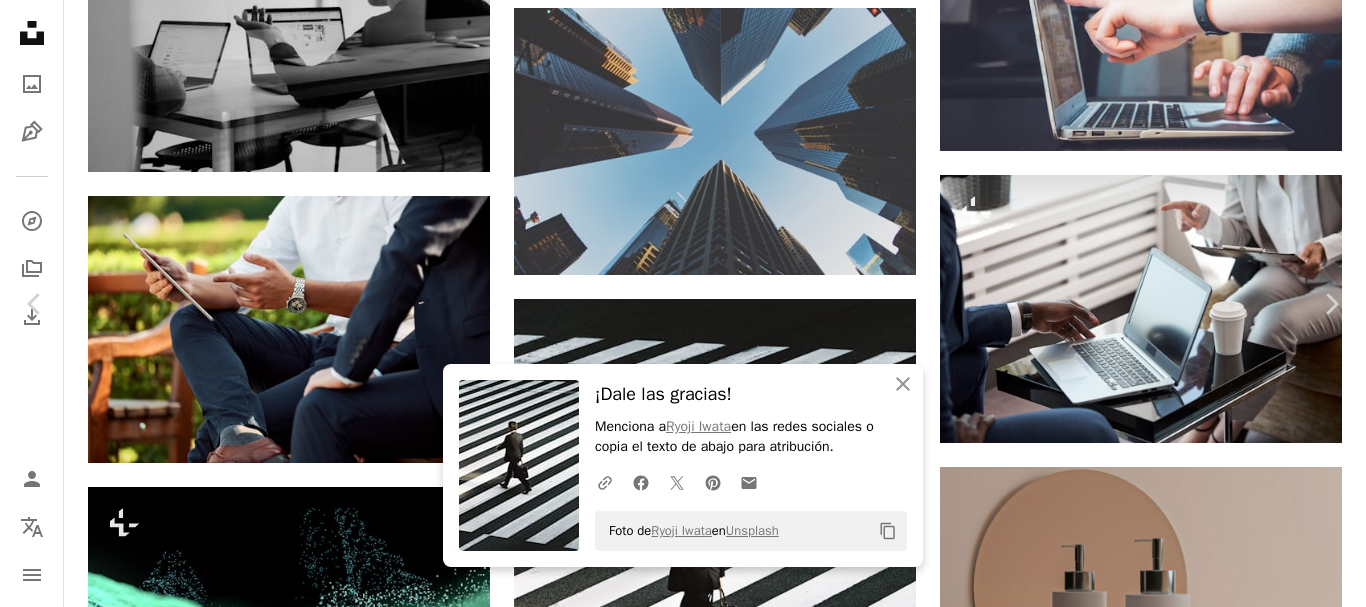 click on "An X shape" at bounding box center [20, 20] 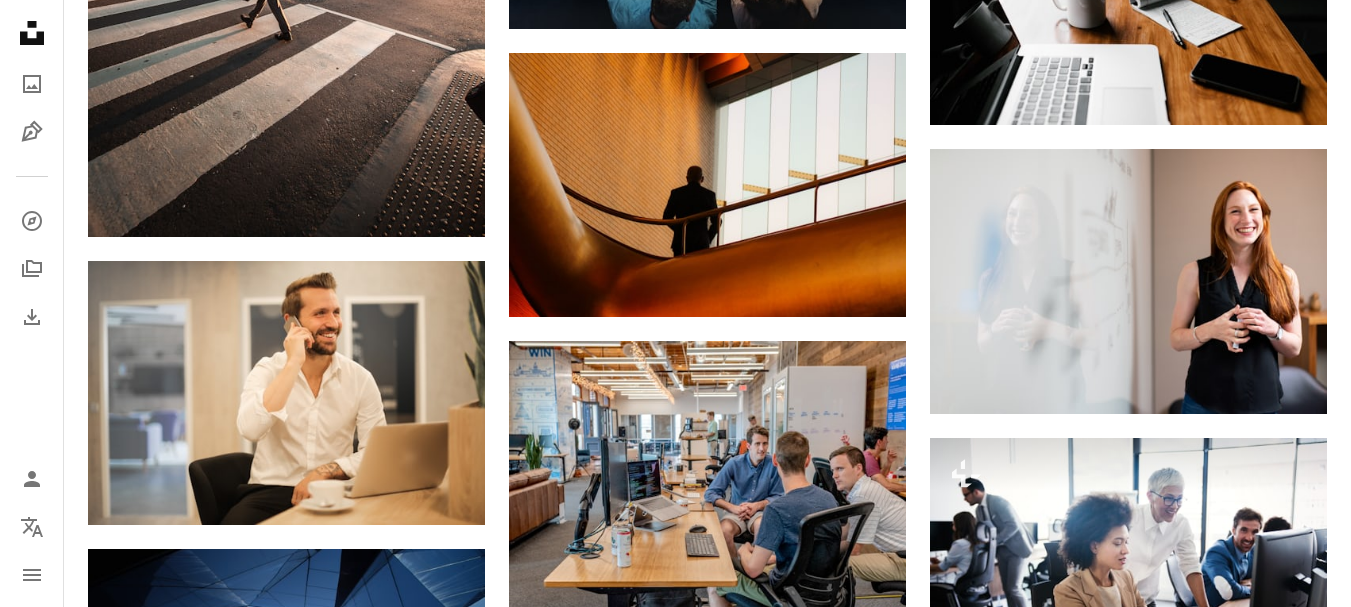 scroll, scrollTop: 8117, scrollLeft: 0, axis: vertical 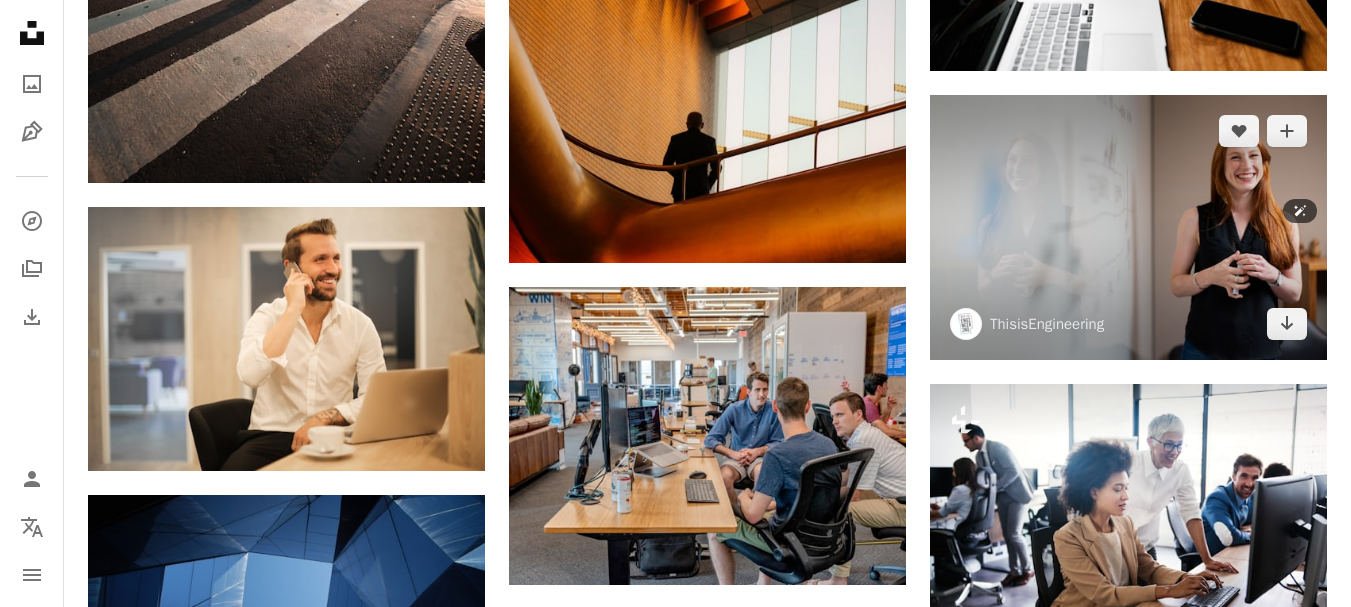 click at bounding box center [1128, 227] 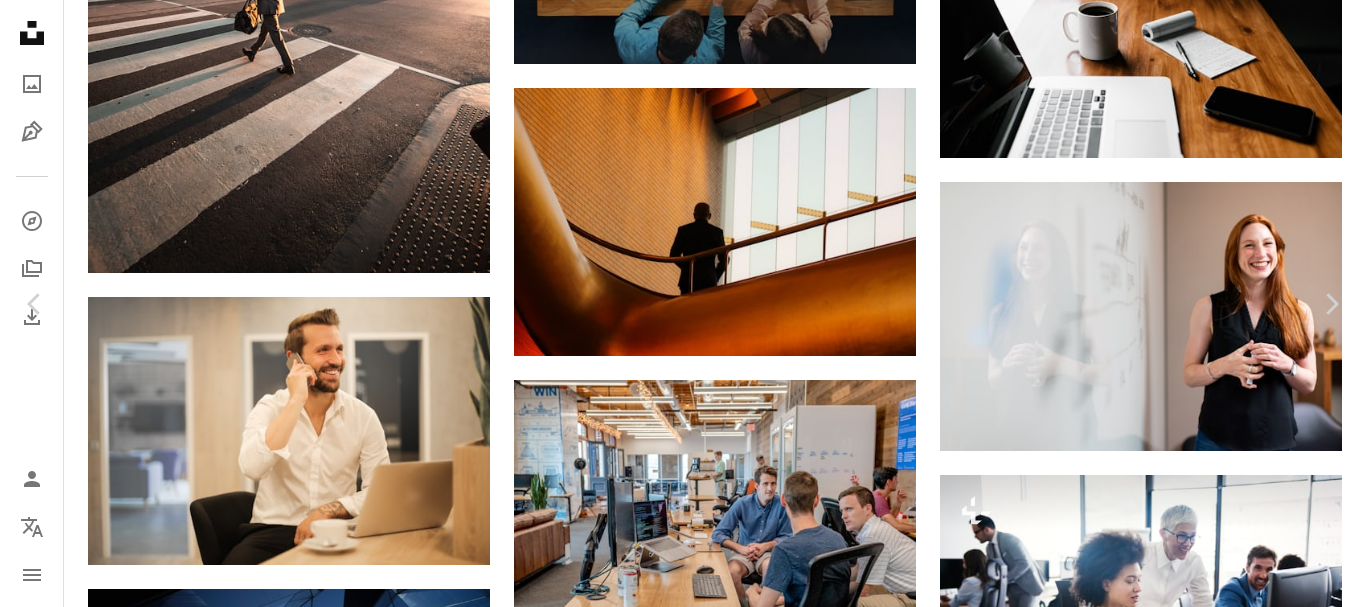 click on "Descargar gratis" at bounding box center (1160, 22865) 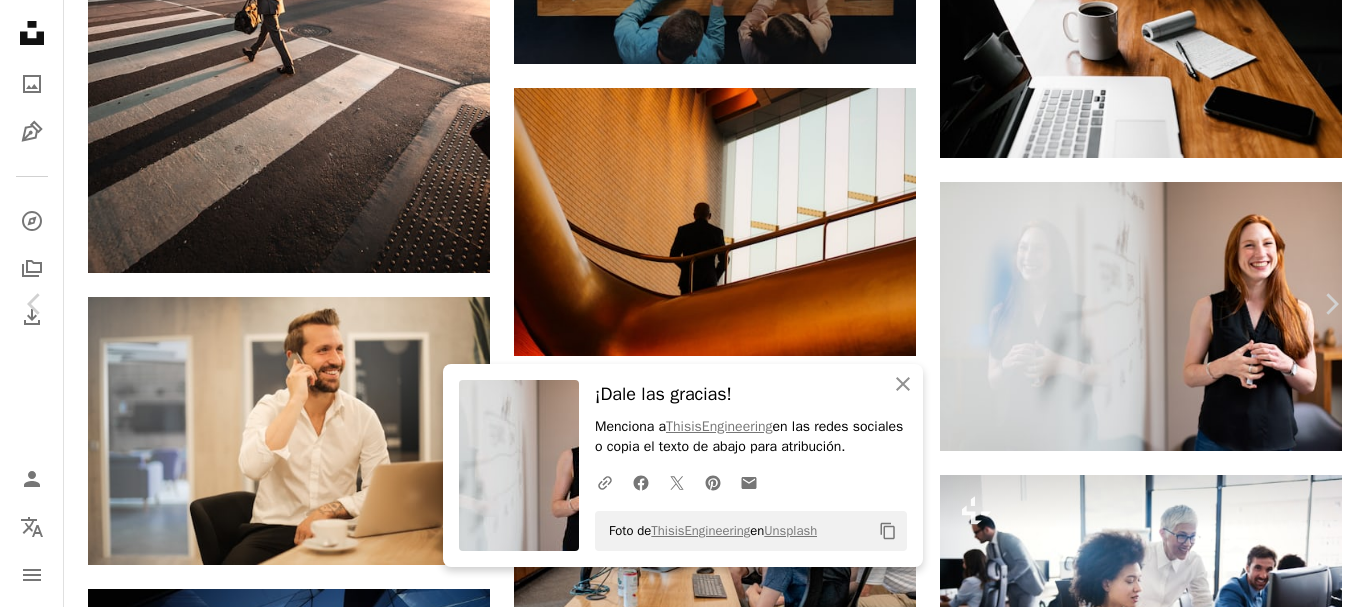 click on "An X shape" at bounding box center (20, 20) 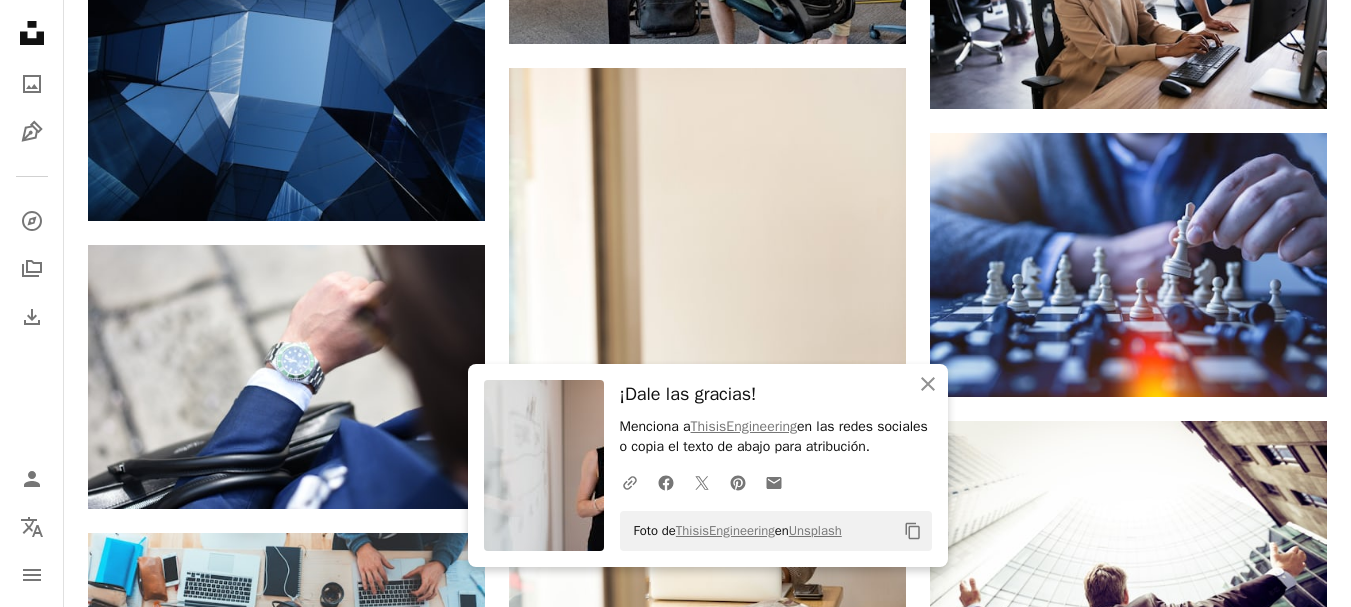 scroll, scrollTop: 8766, scrollLeft: 0, axis: vertical 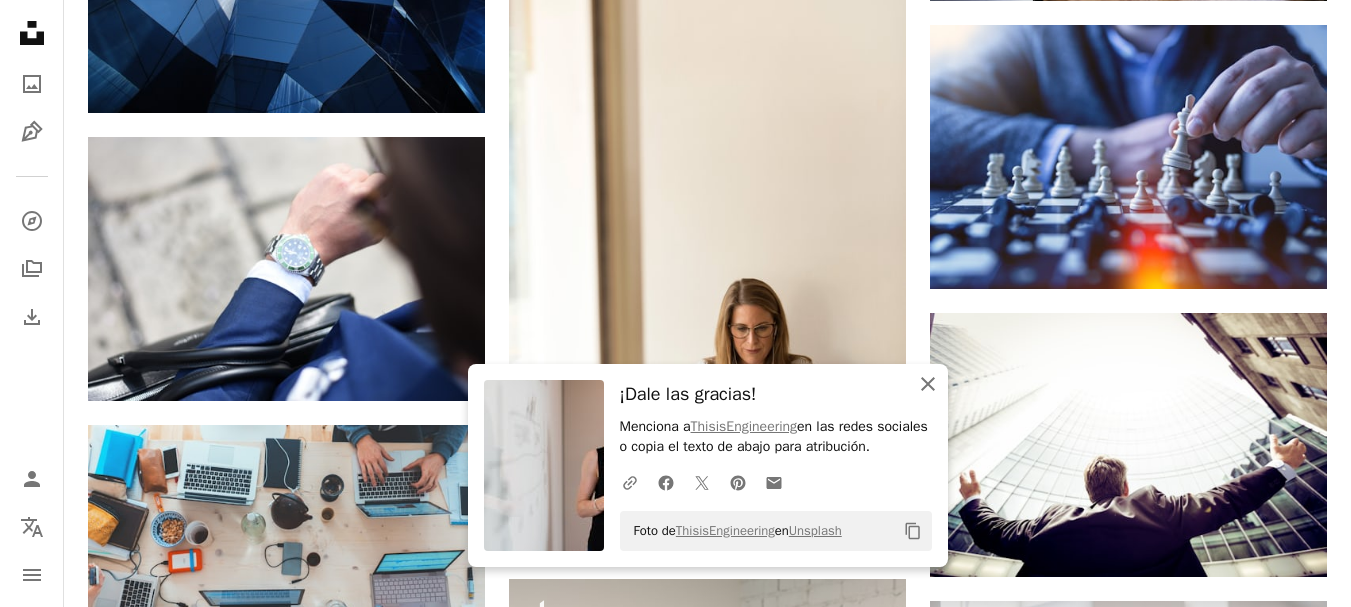 click on "An X shape" 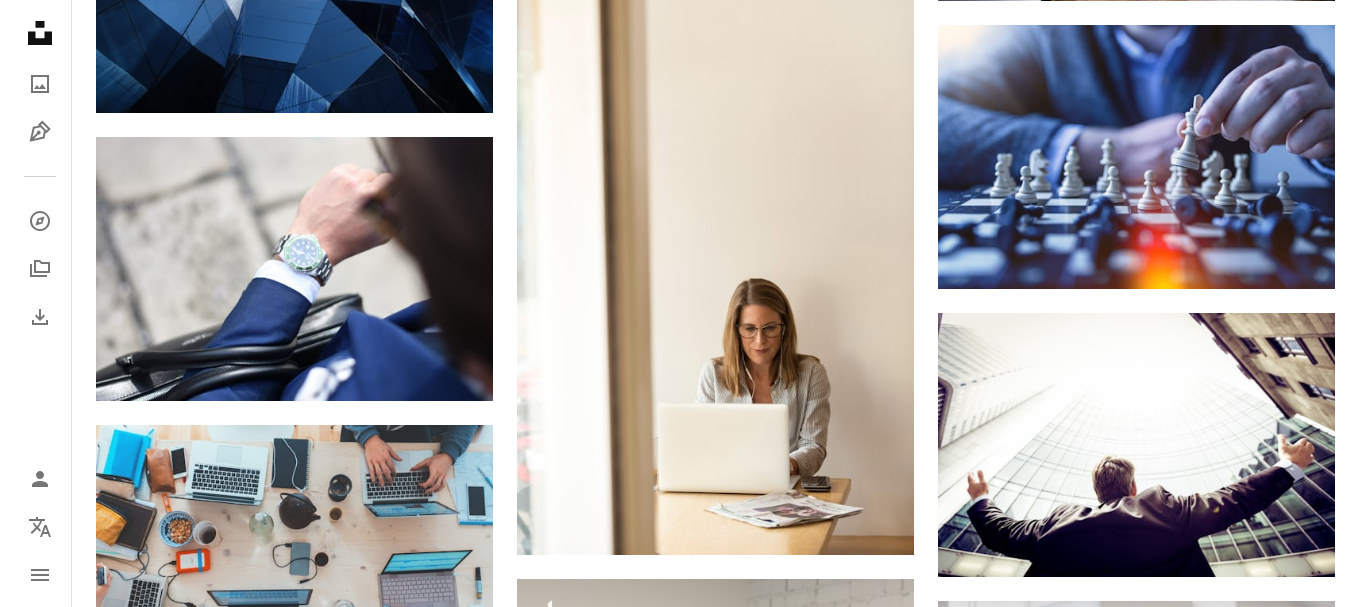 scroll, scrollTop: 8712, scrollLeft: 0, axis: vertical 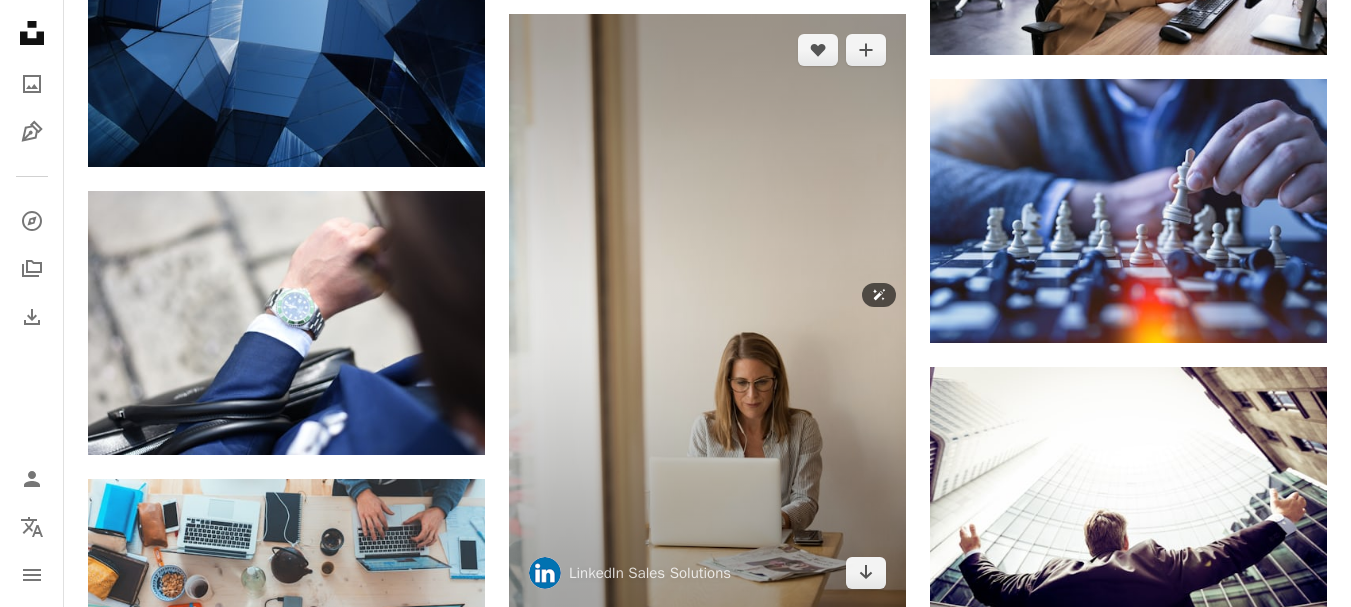 click at bounding box center [707, 312] 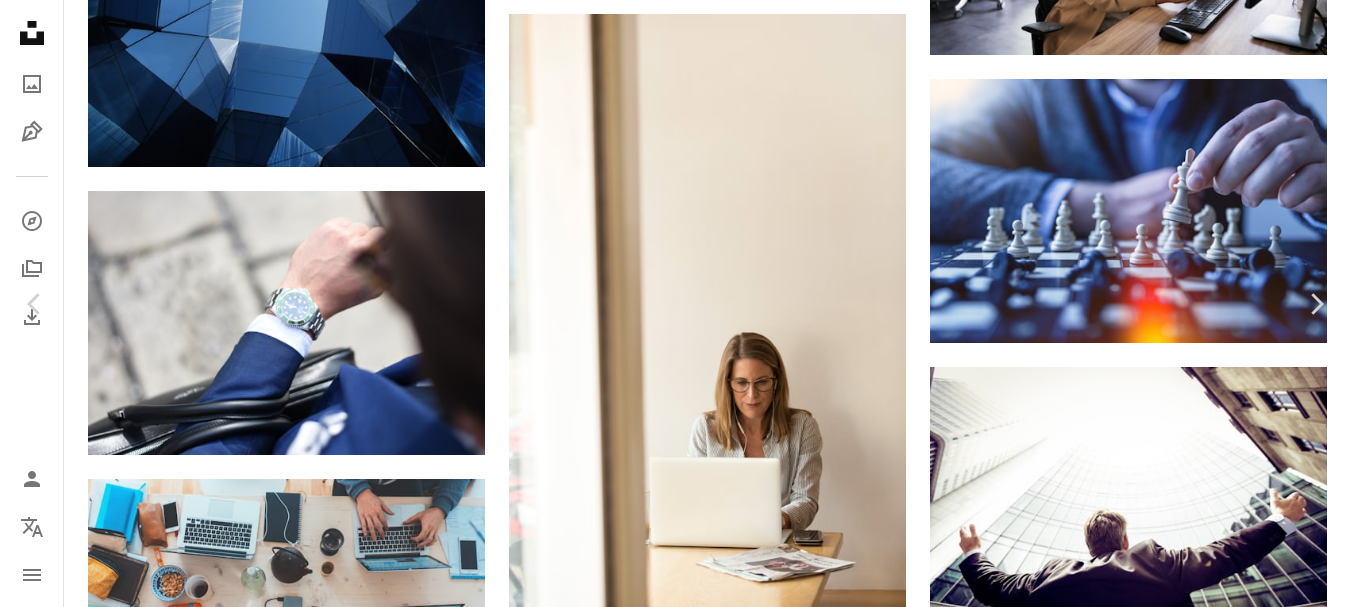 click on "Descargar gratis" at bounding box center [1145, 21925] 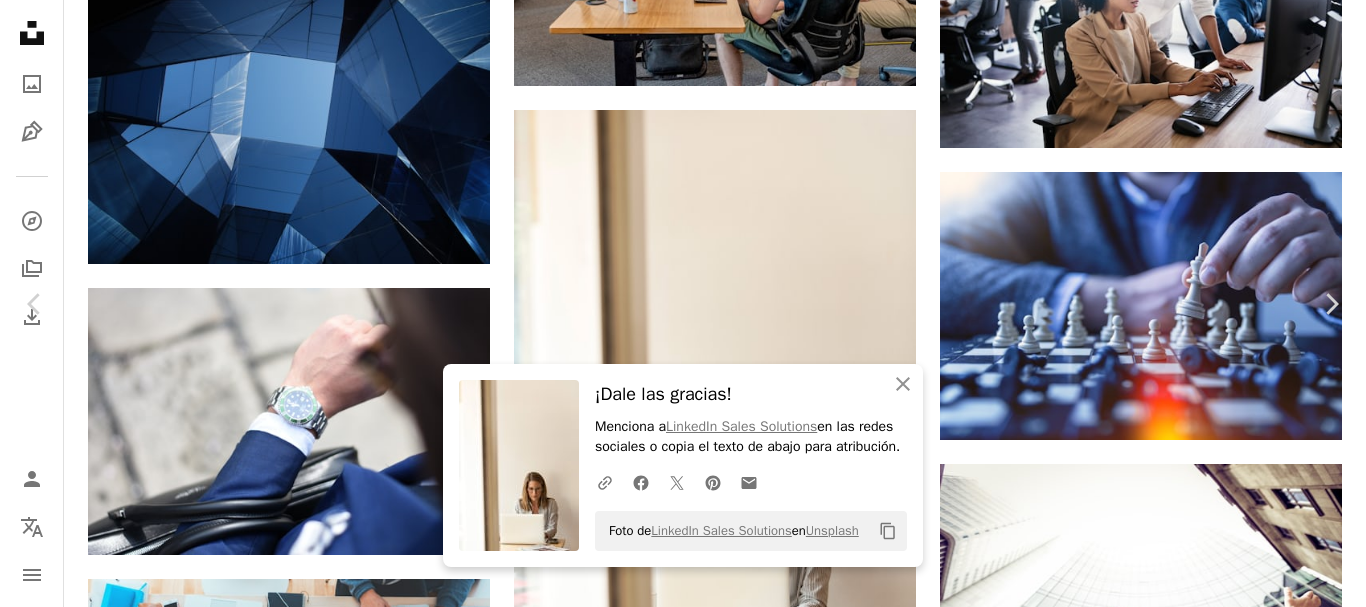 click on "An X shape" at bounding box center [20, 20] 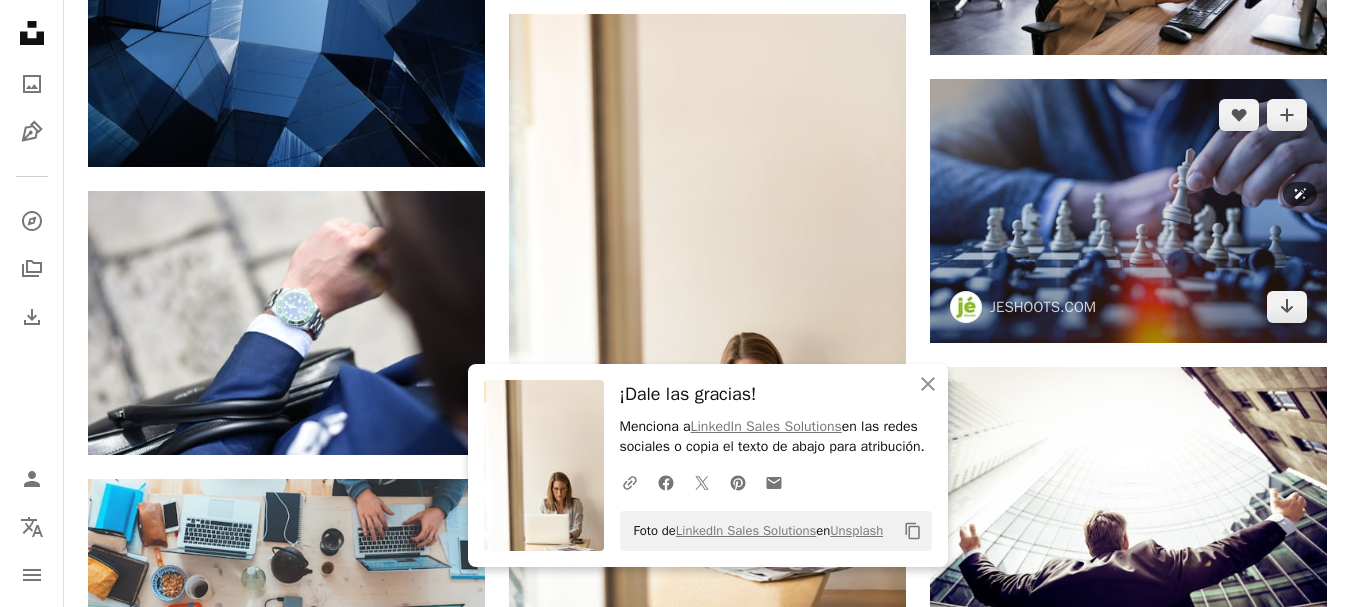 click at bounding box center [1128, 211] 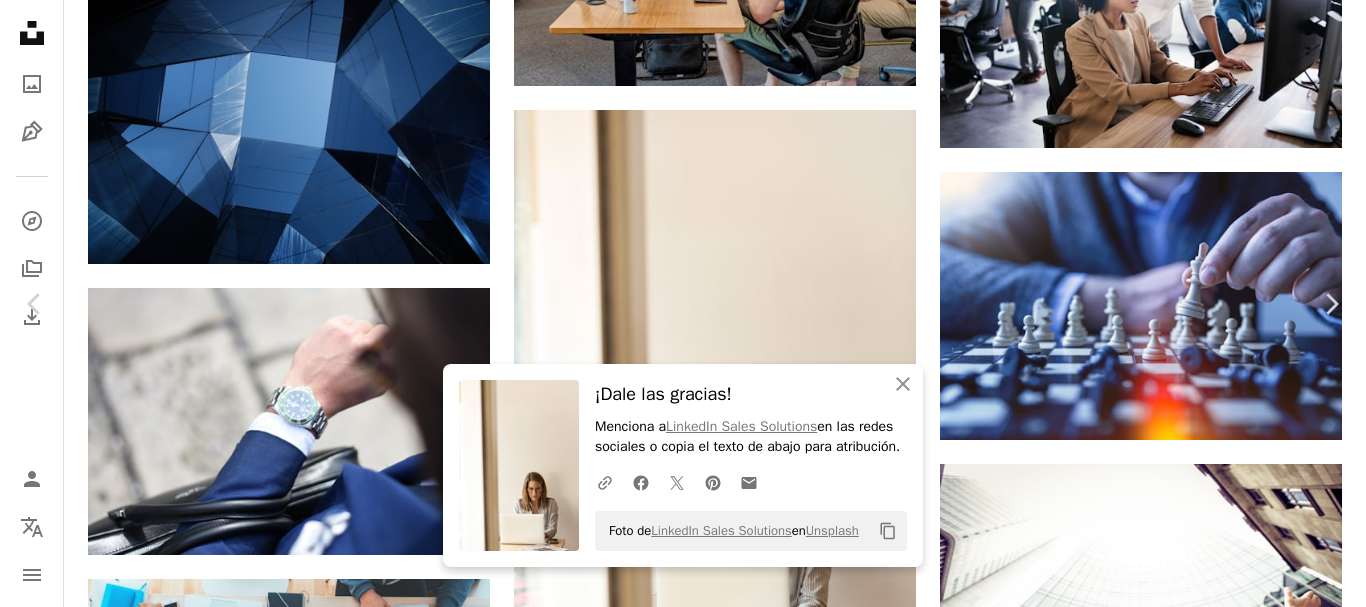 click on "Descargar gratis" at bounding box center [1160, 22270] 